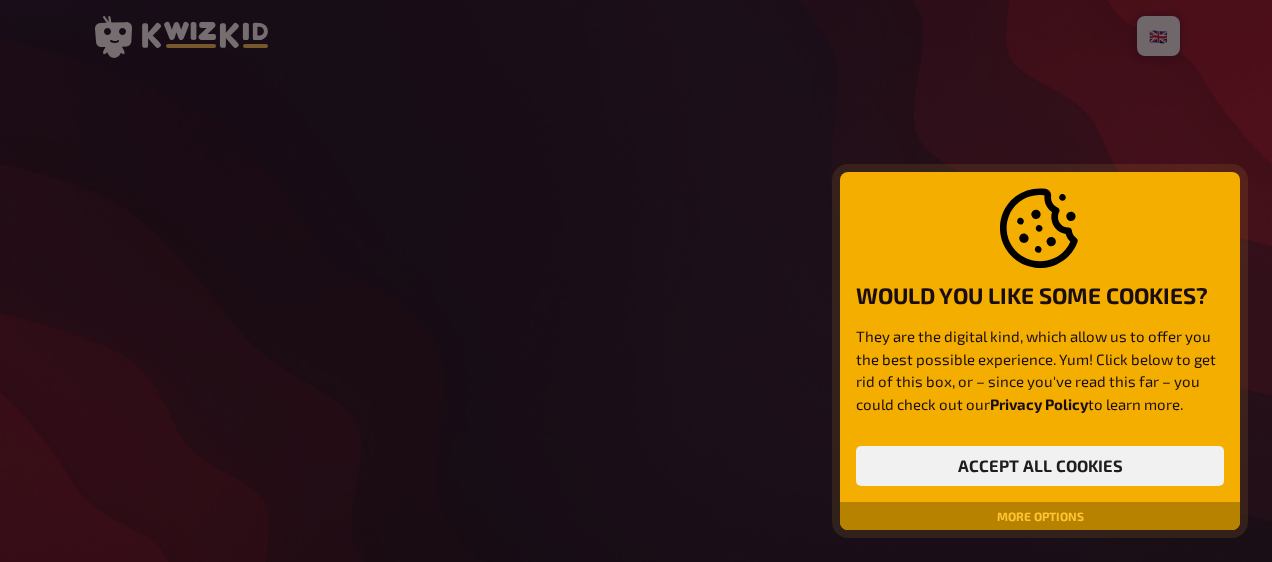 scroll, scrollTop: 0, scrollLeft: 0, axis: both 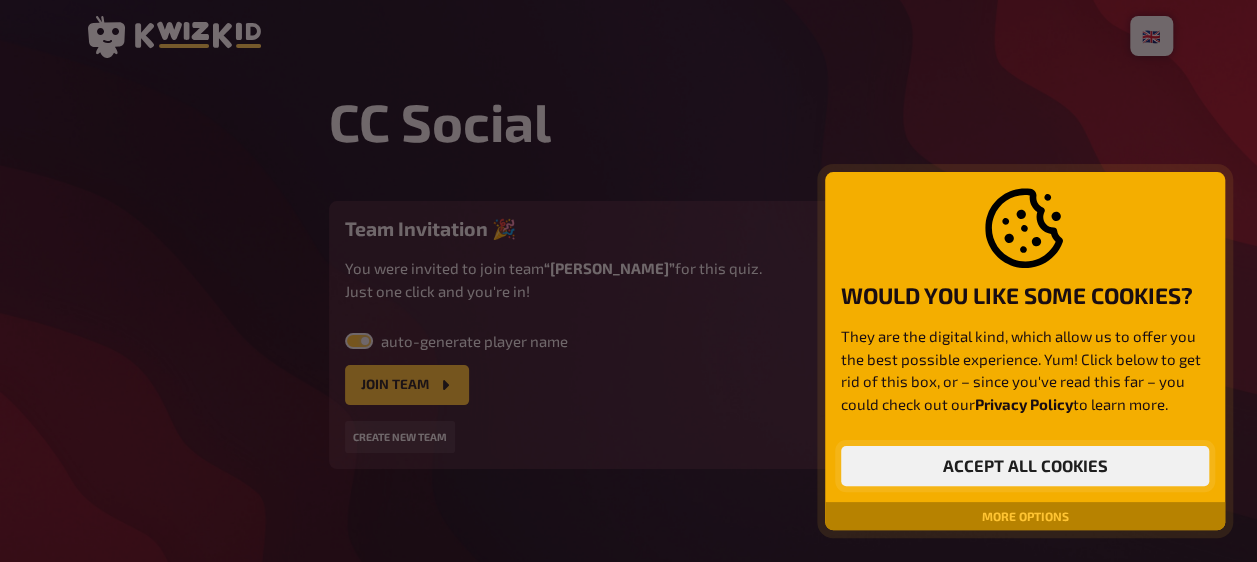 click on "Accept all cookies" at bounding box center [1025, 466] 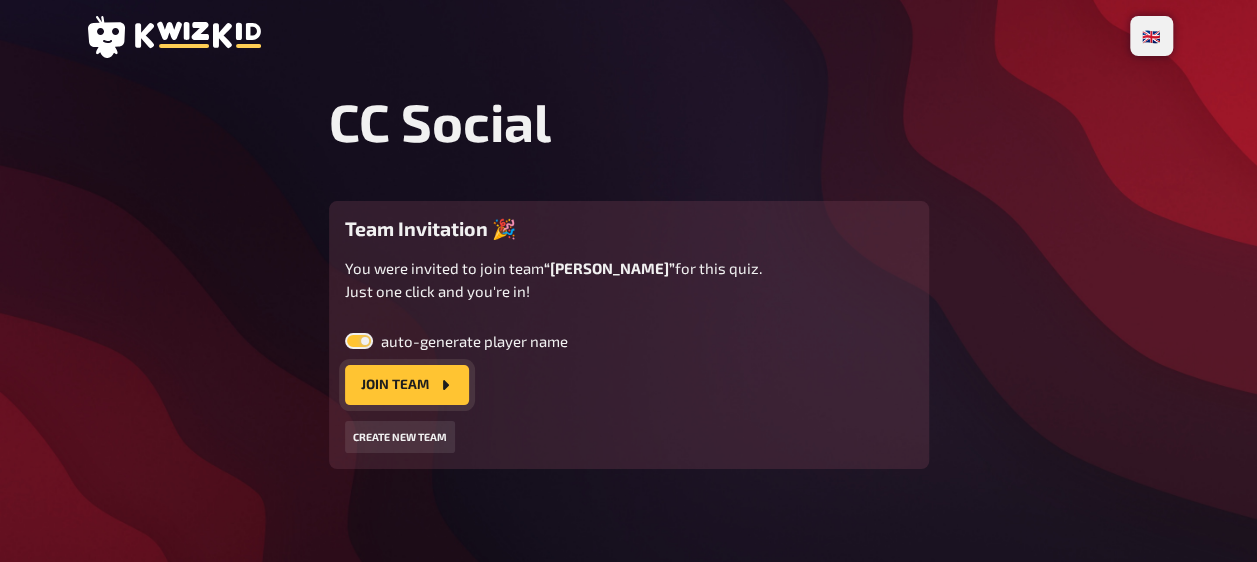 click on "Join team" at bounding box center [407, 385] 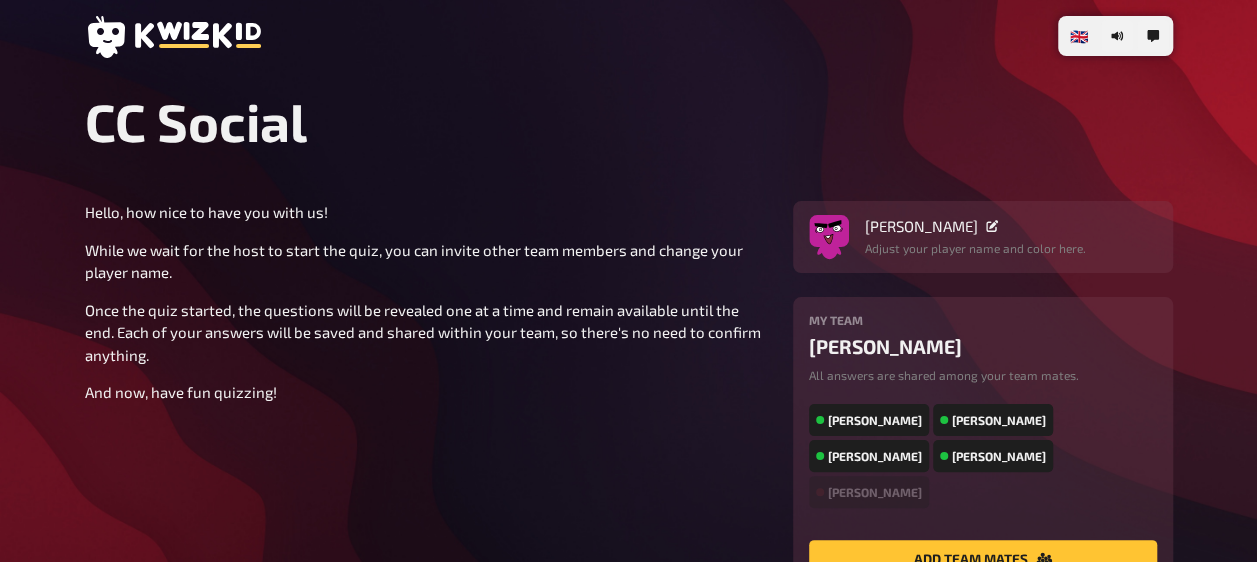 scroll, scrollTop: 166, scrollLeft: 0, axis: vertical 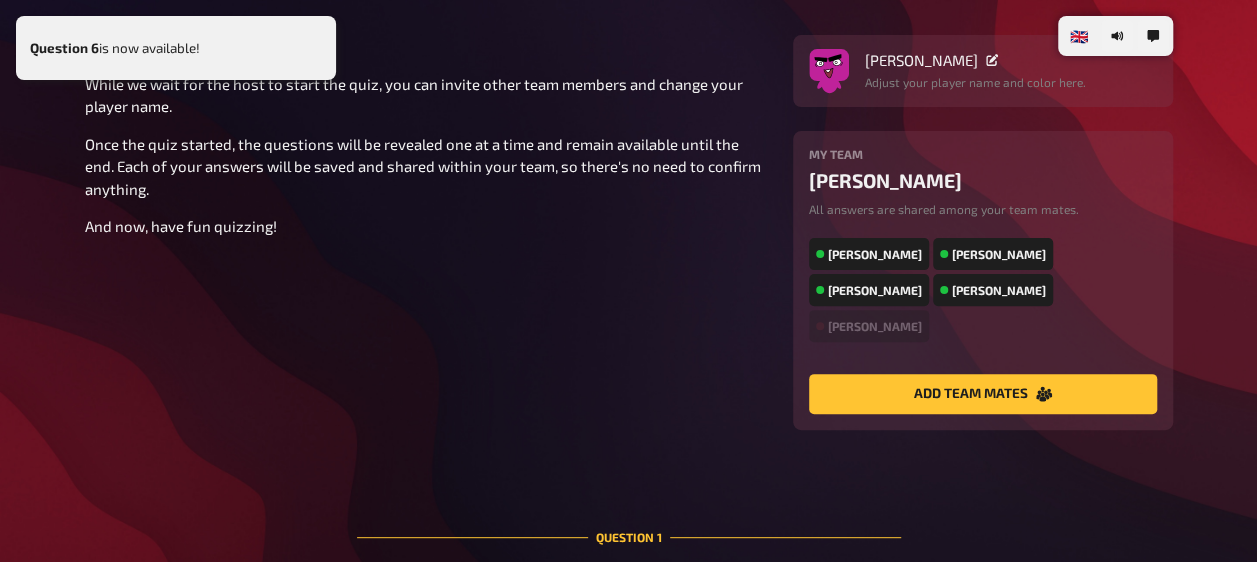 click on "Question 6  is now available!" at bounding box center (176, 48) 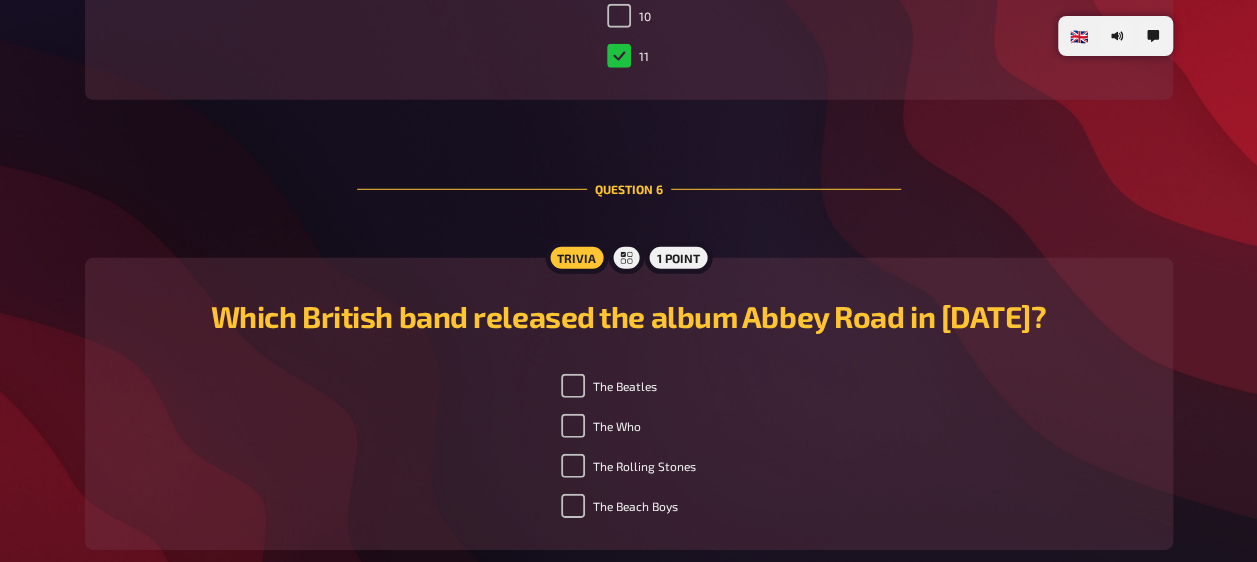 scroll, scrollTop: 2885, scrollLeft: 0, axis: vertical 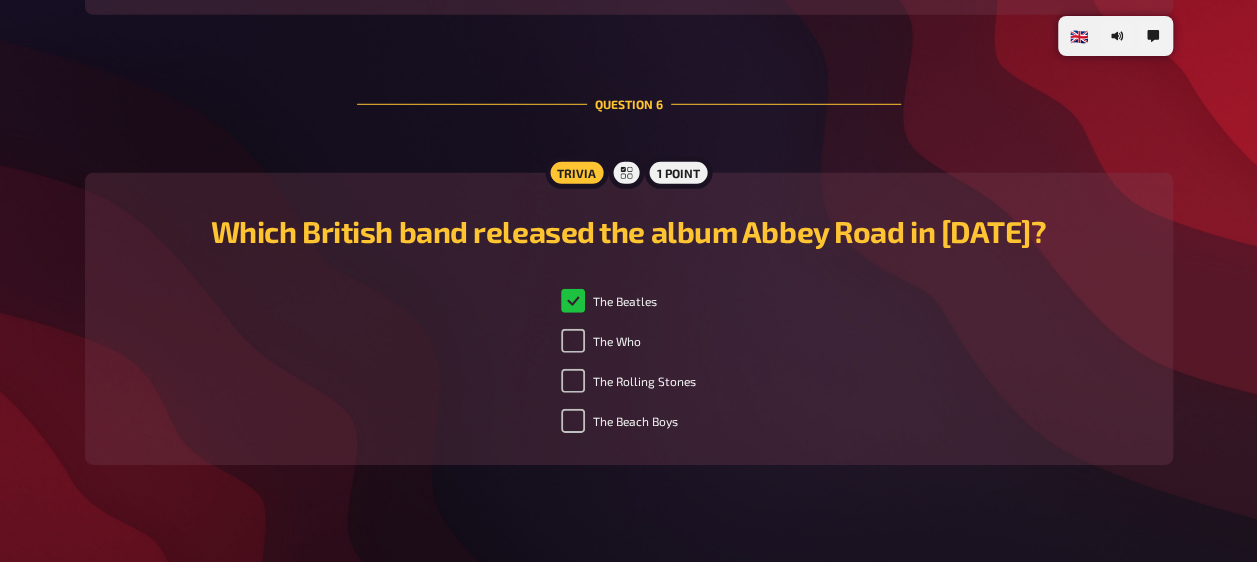 click on "The Beatles" at bounding box center [609, 301] 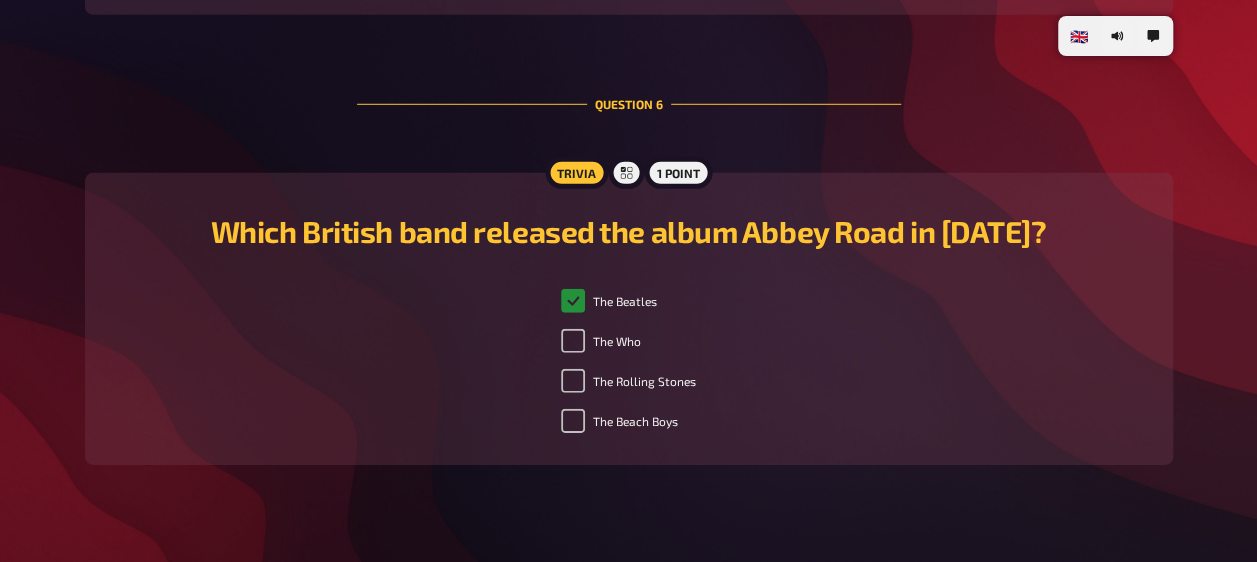 click on "The Beatles" at bounding box center [573, 301] 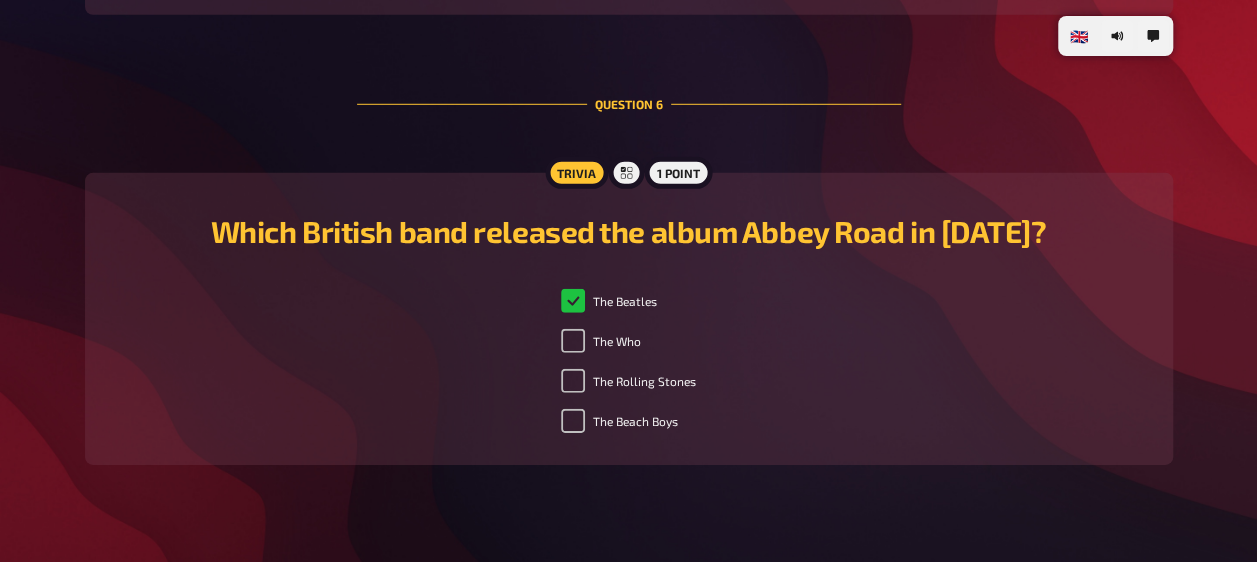 checkbox on "true" 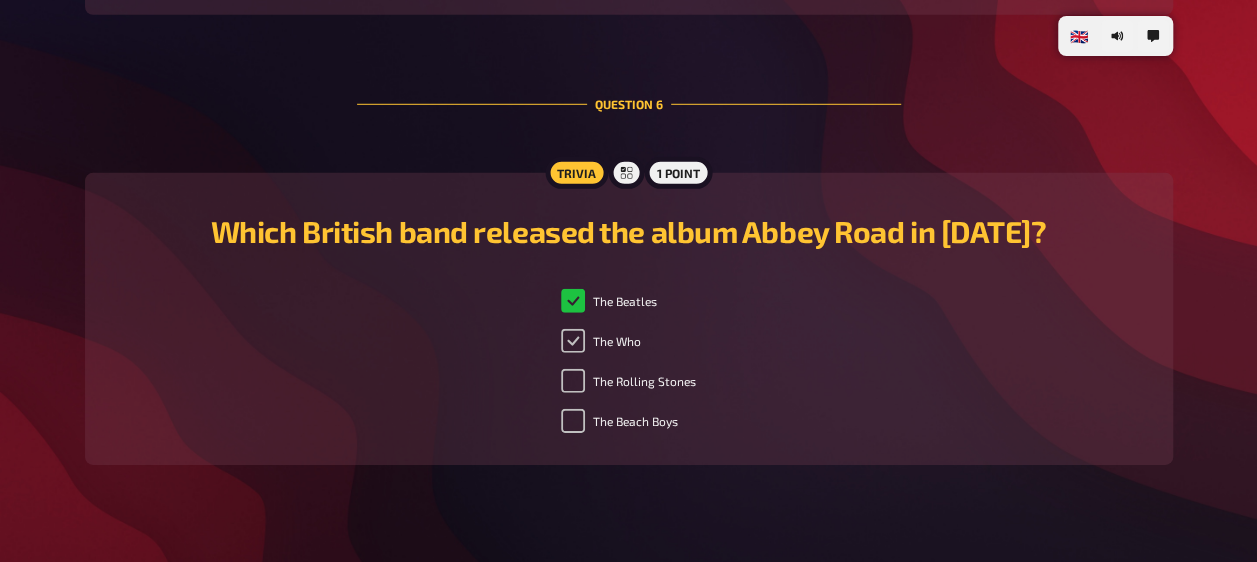 click on "The Who" at bounding box center (573, 341) 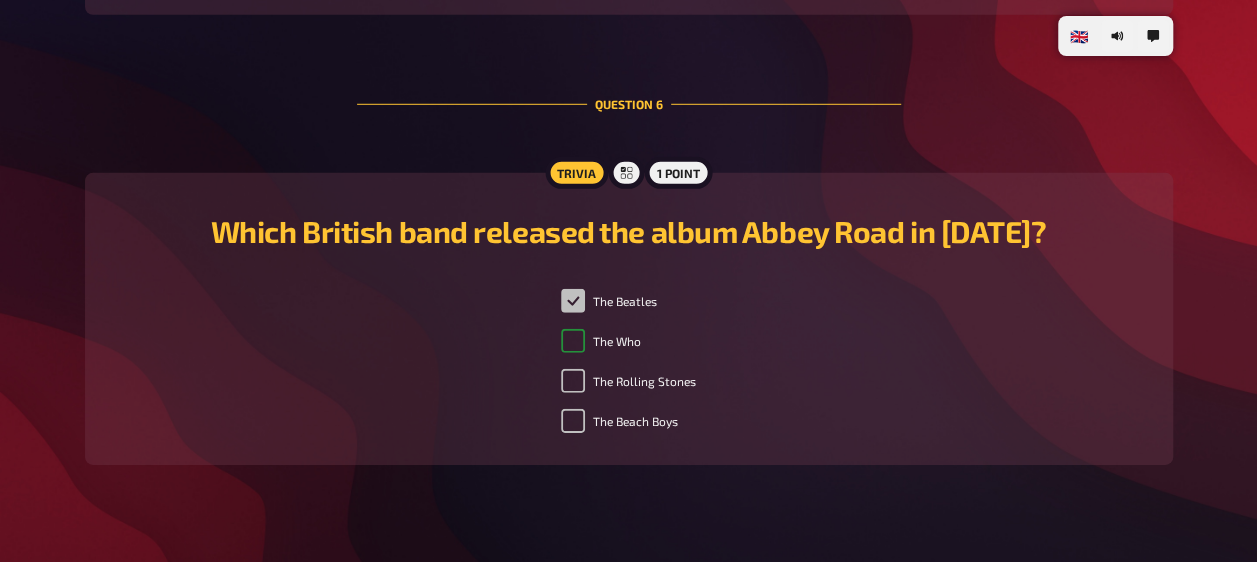 checkbox on "true" 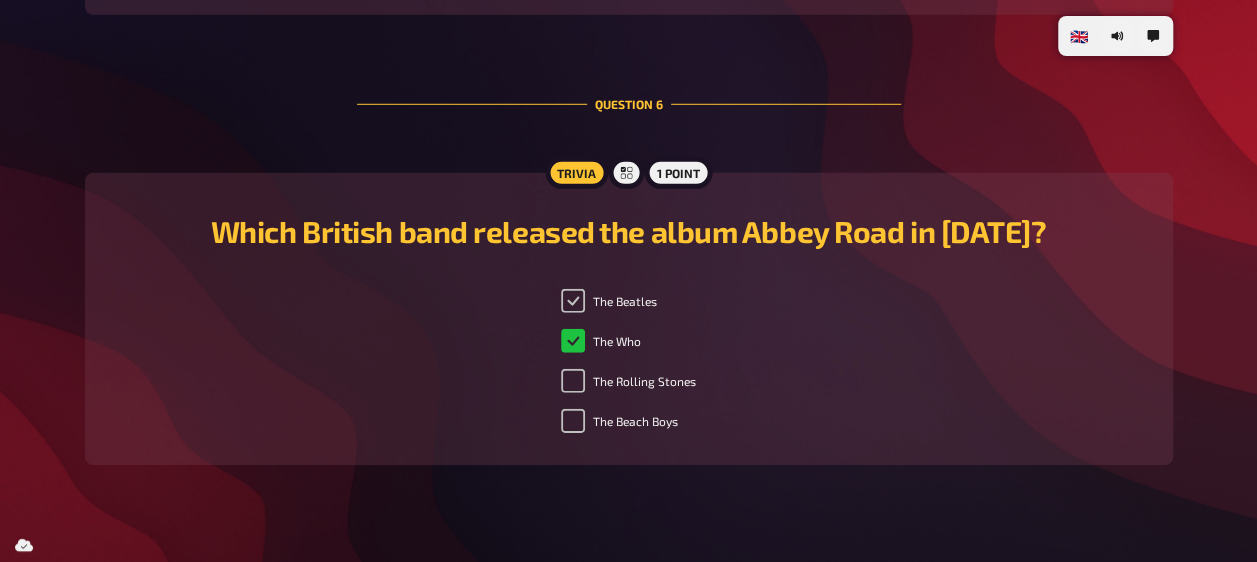 click on "The Beatles" at bounding box center [573, 301] 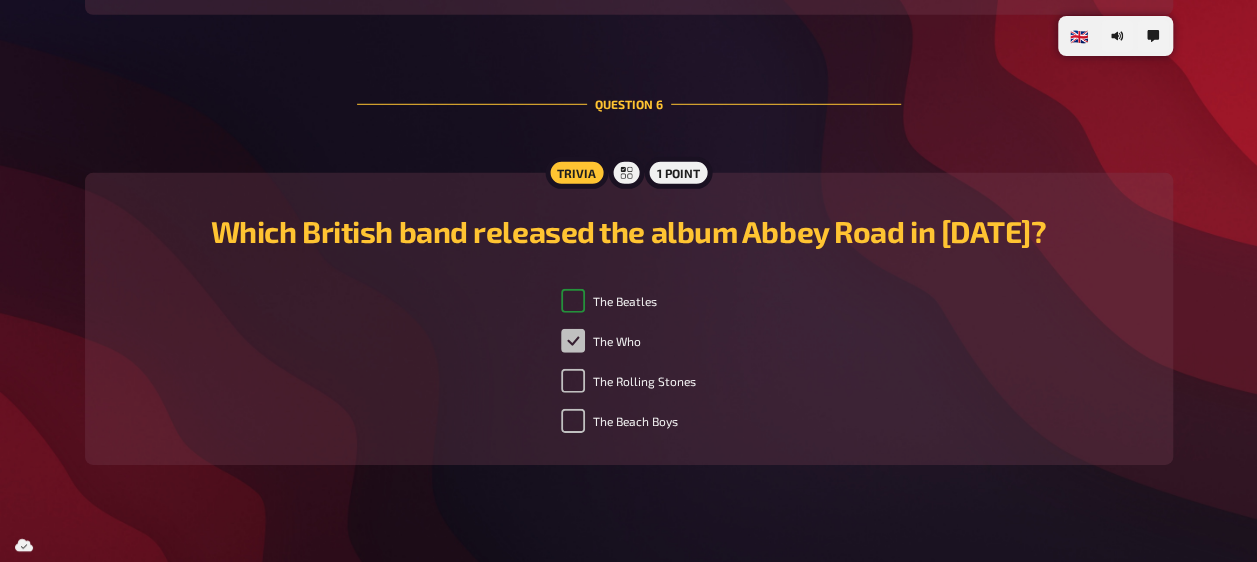 checkbox on "true" 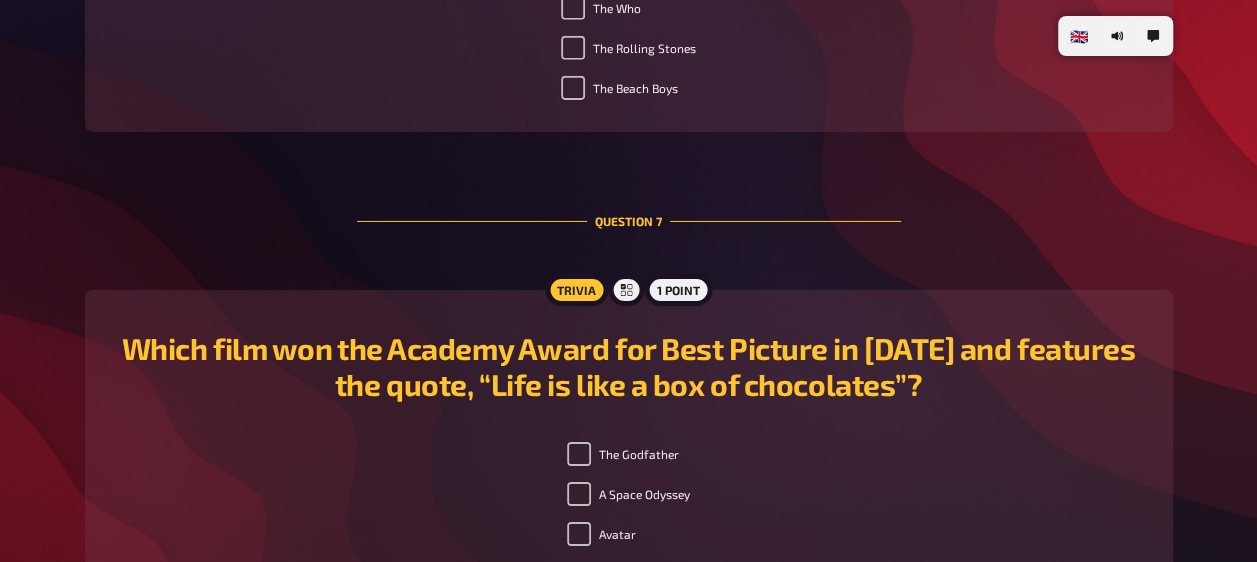 scroll, scrollTop: 3302, scrollLeft: 0, axis: vertical 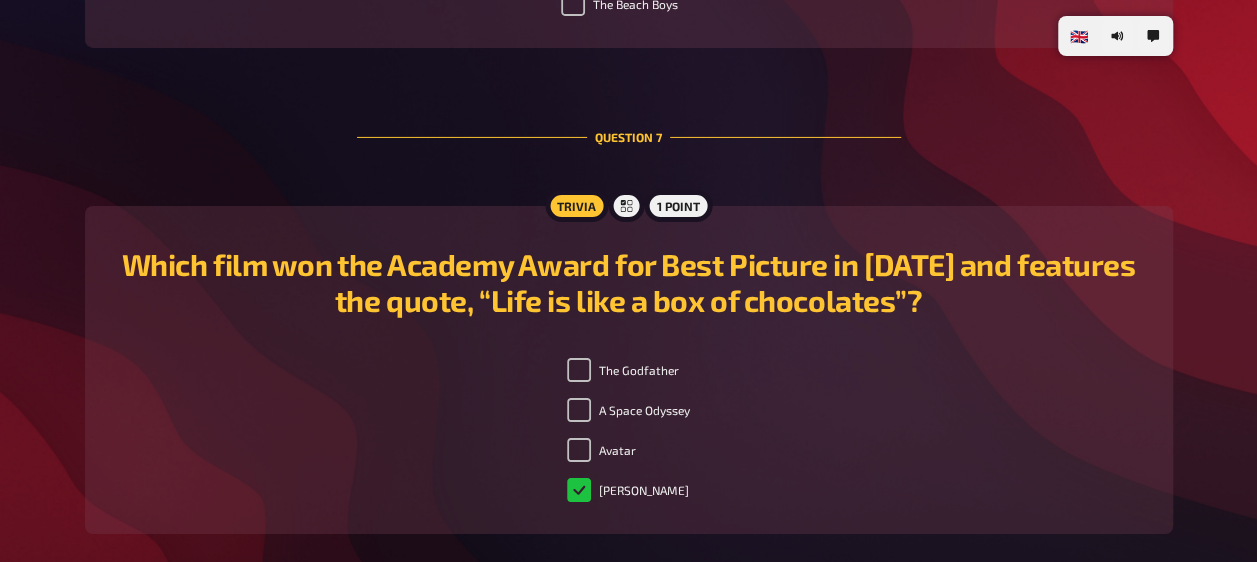 click on "[PERSON_NAME]" at bounding box center (628, 490) 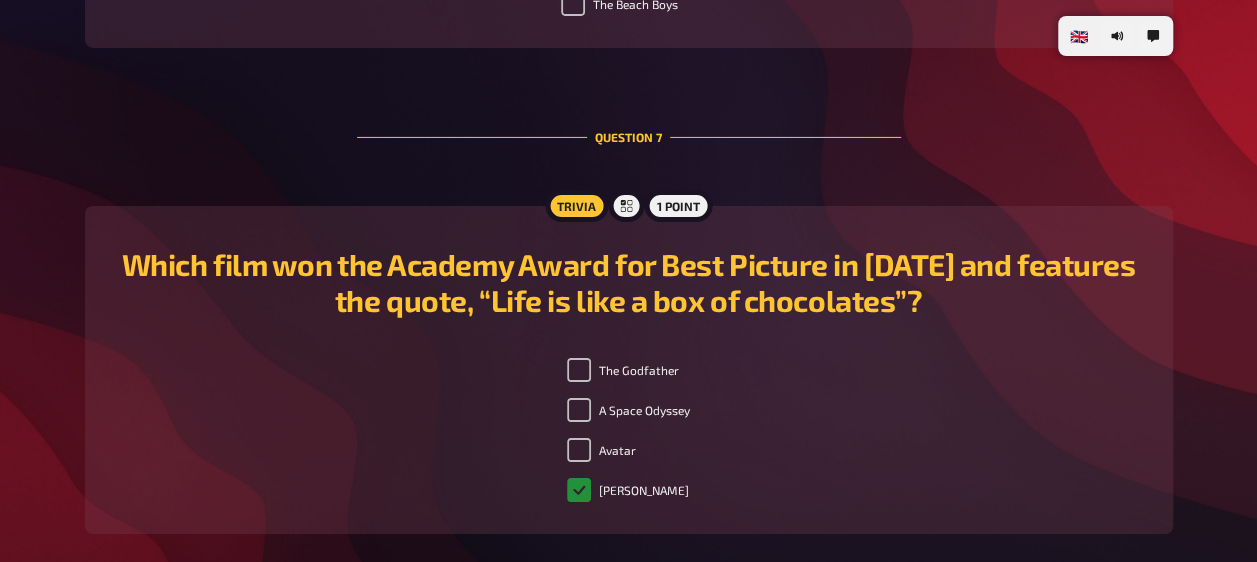 click on "[PERSON_NAME]" at bounding box center [579, 490] 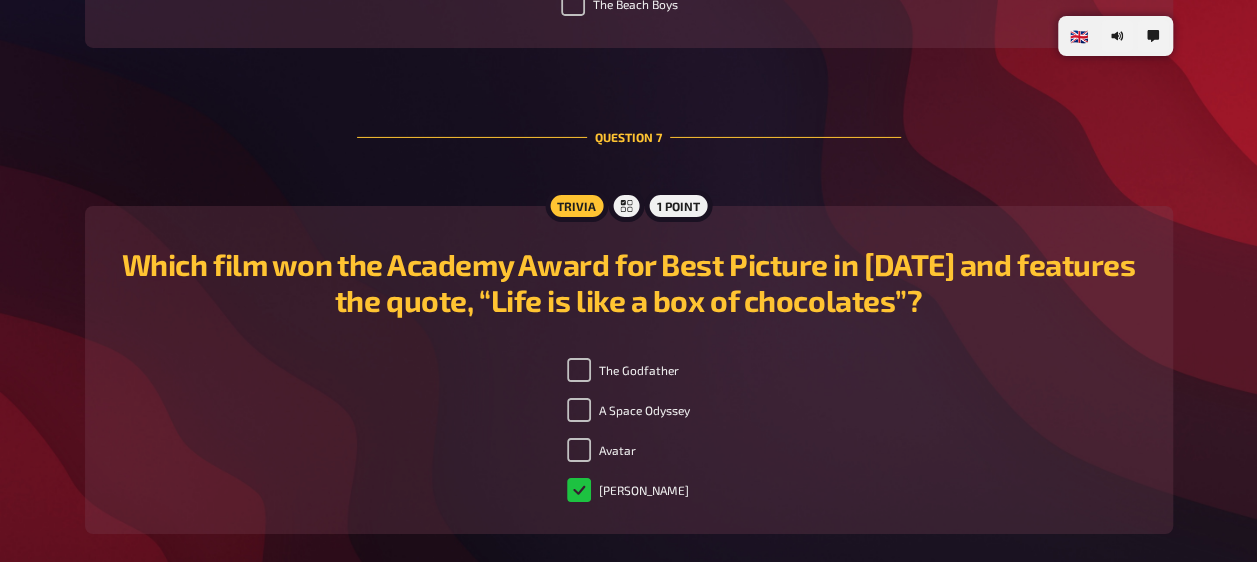click on "1 point" at bounding box center [678, 206] 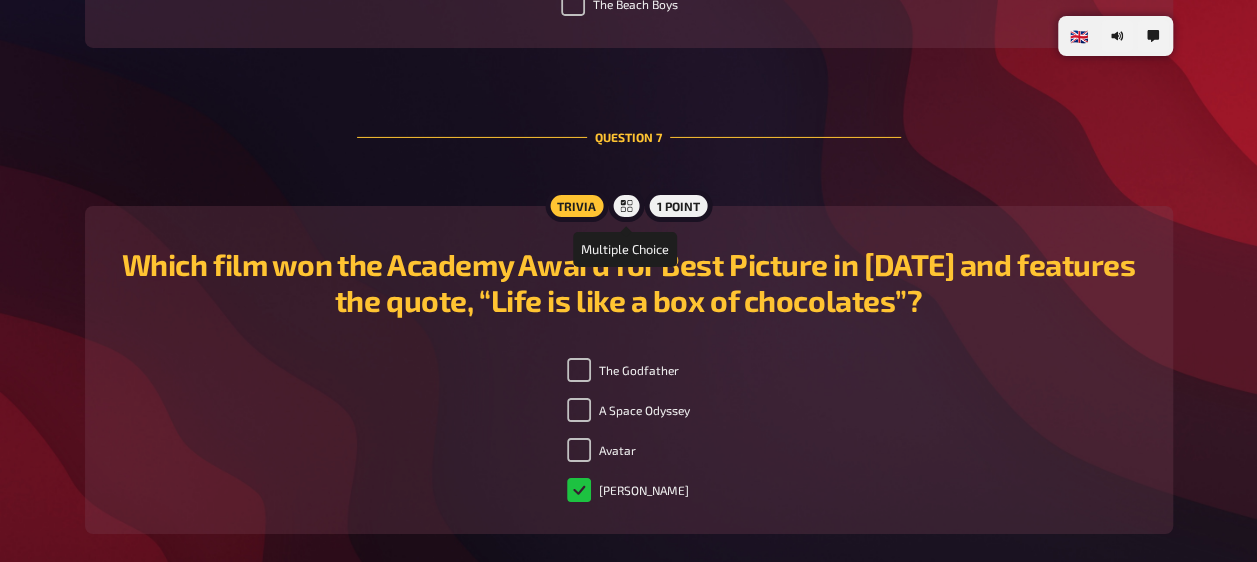 click 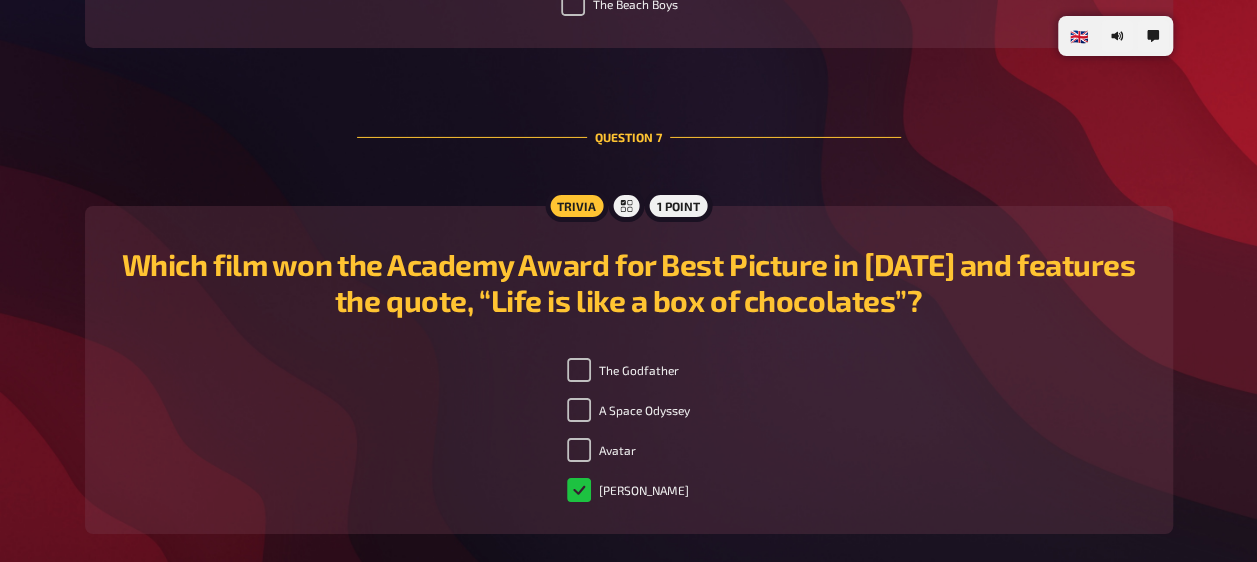 click on "[PERSON_NAME]" at bounding box center (628, 490) 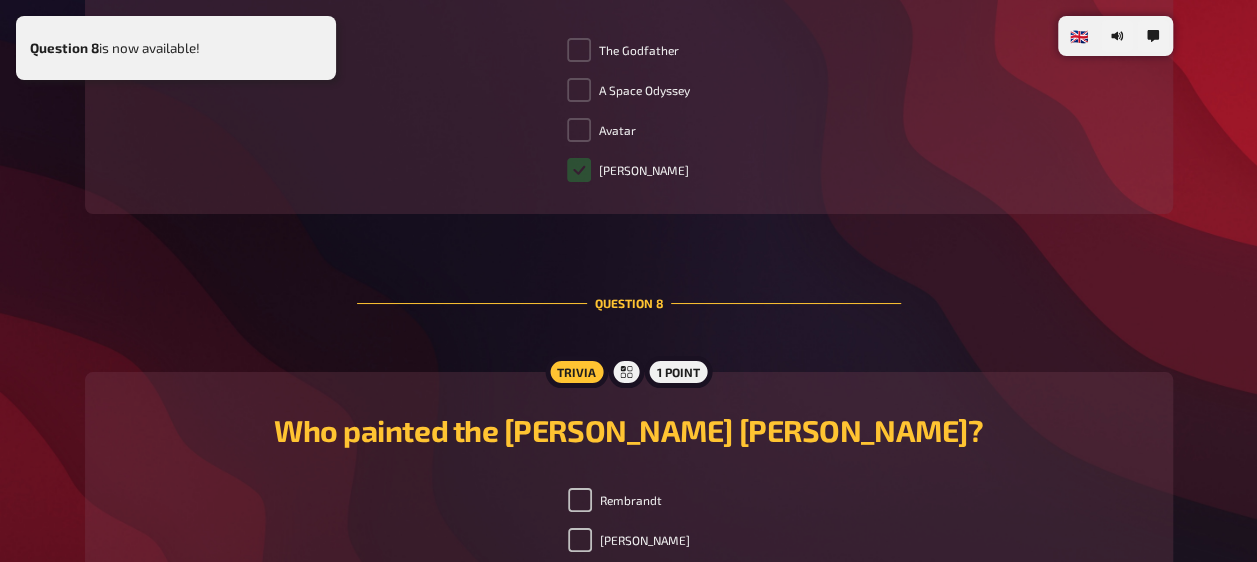 scroll, scrollTop: 3788, scrollLeft: 0, axis: vertical 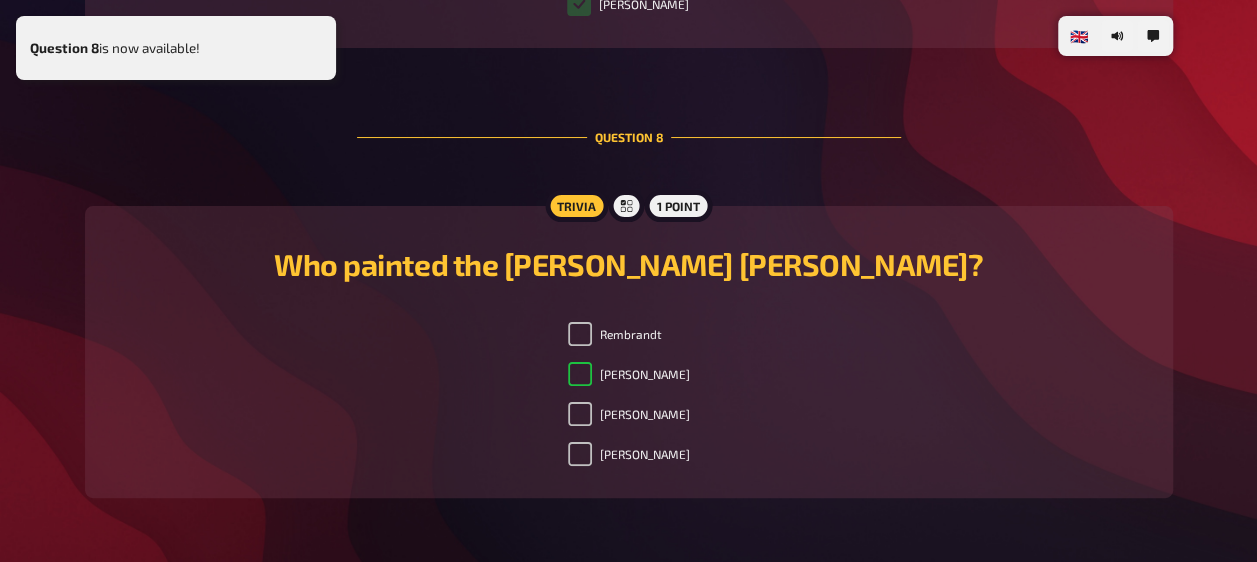 checkbox on "true" 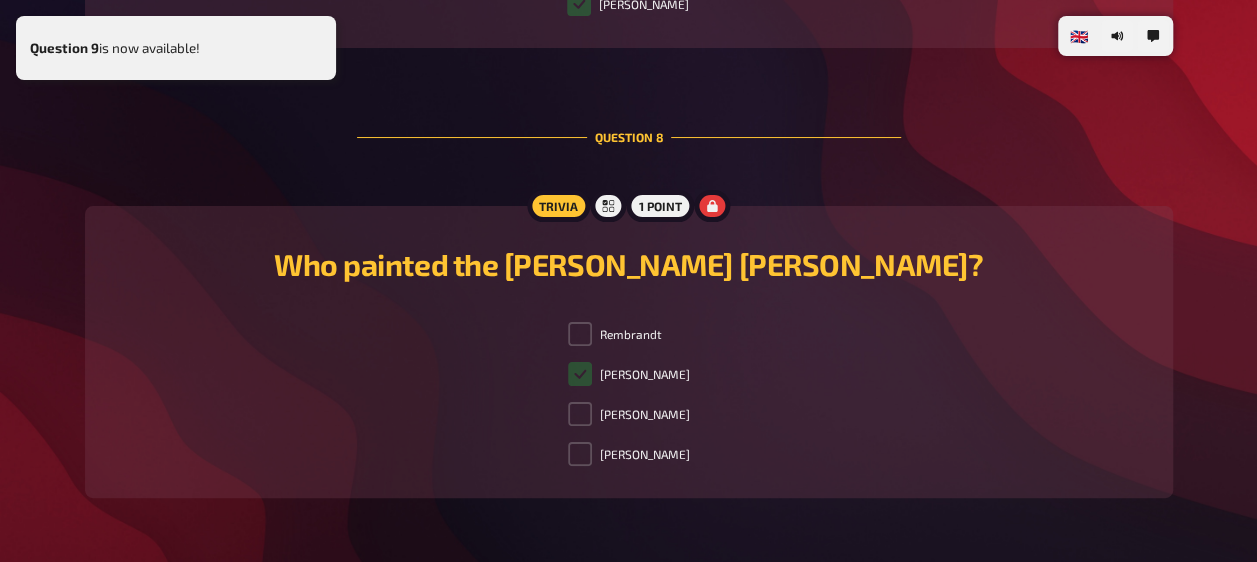 scroll, scrollTop: 4122, scrollLeft: 0, axis: vertical 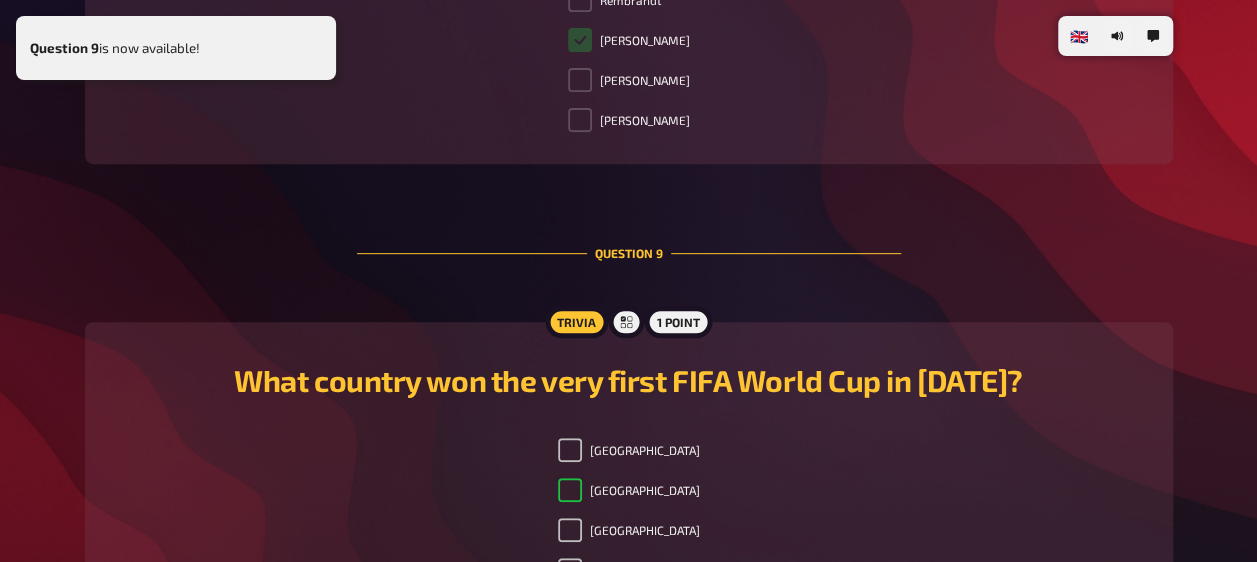 checkbox on "true" 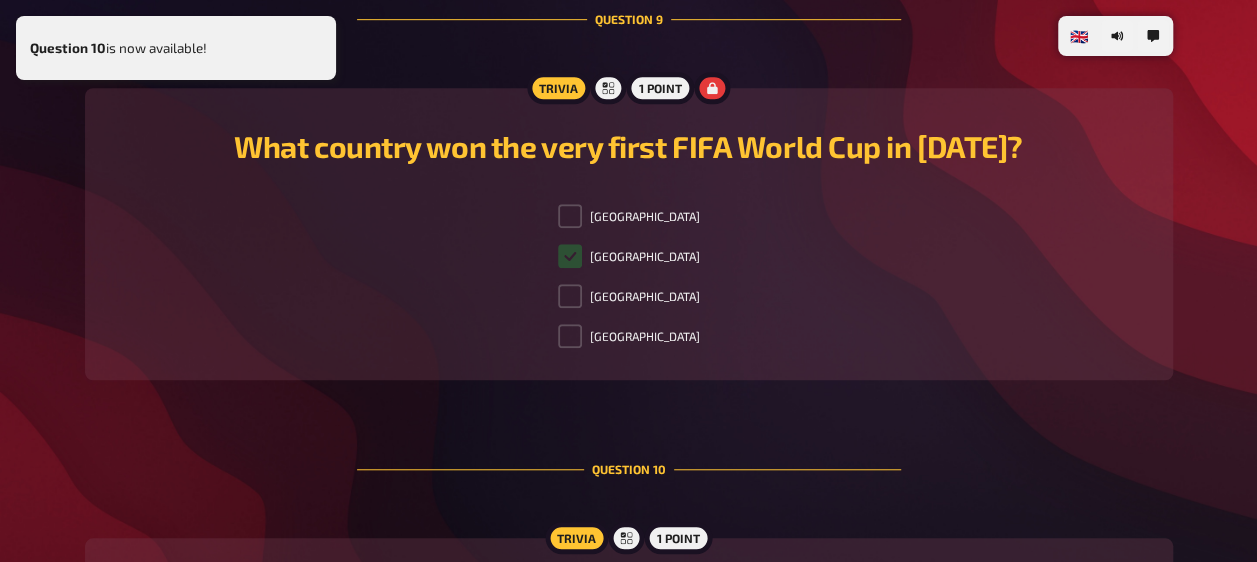 scroll, scrollTop: 4690, scrollLeft: 0, axis: vertical 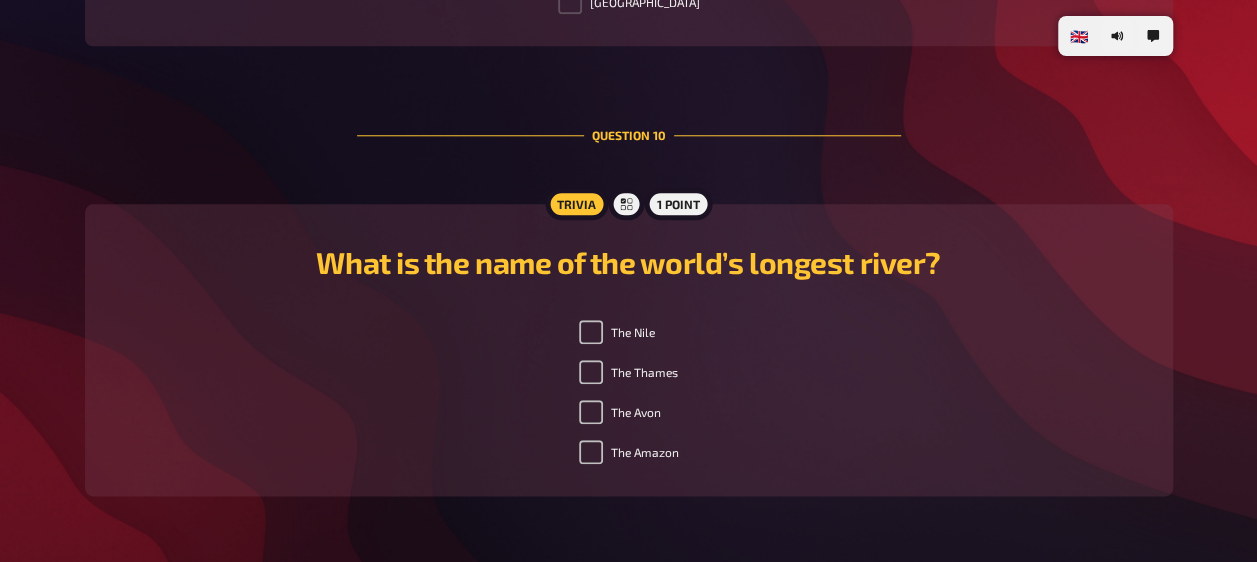 checkbox on "true" 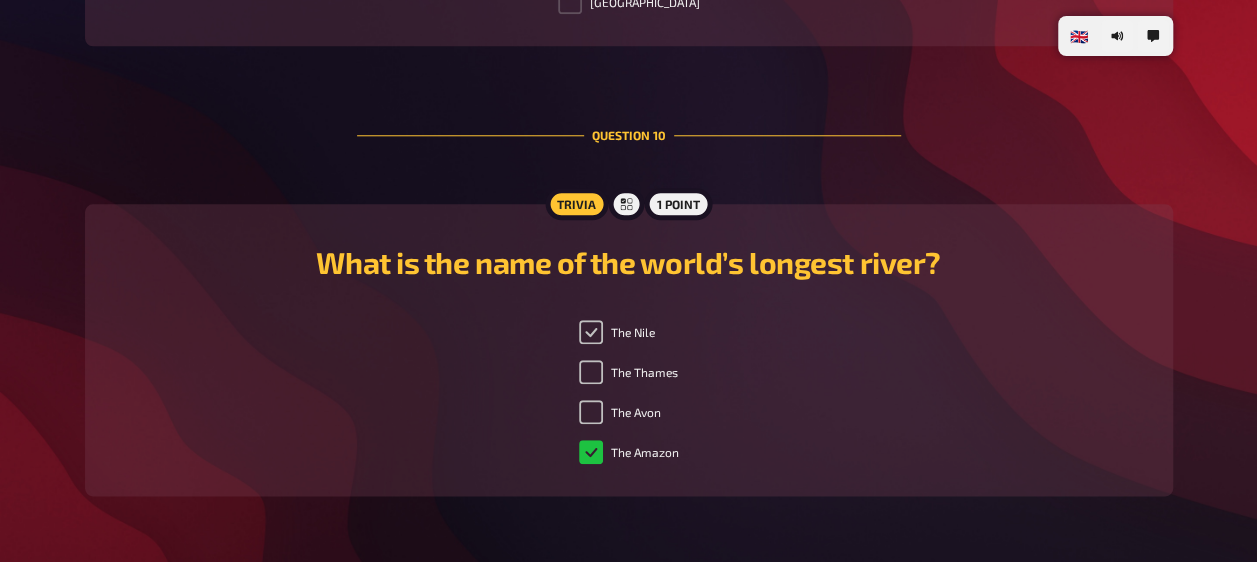 click on "The Nile" at bounding box center [591, 332] 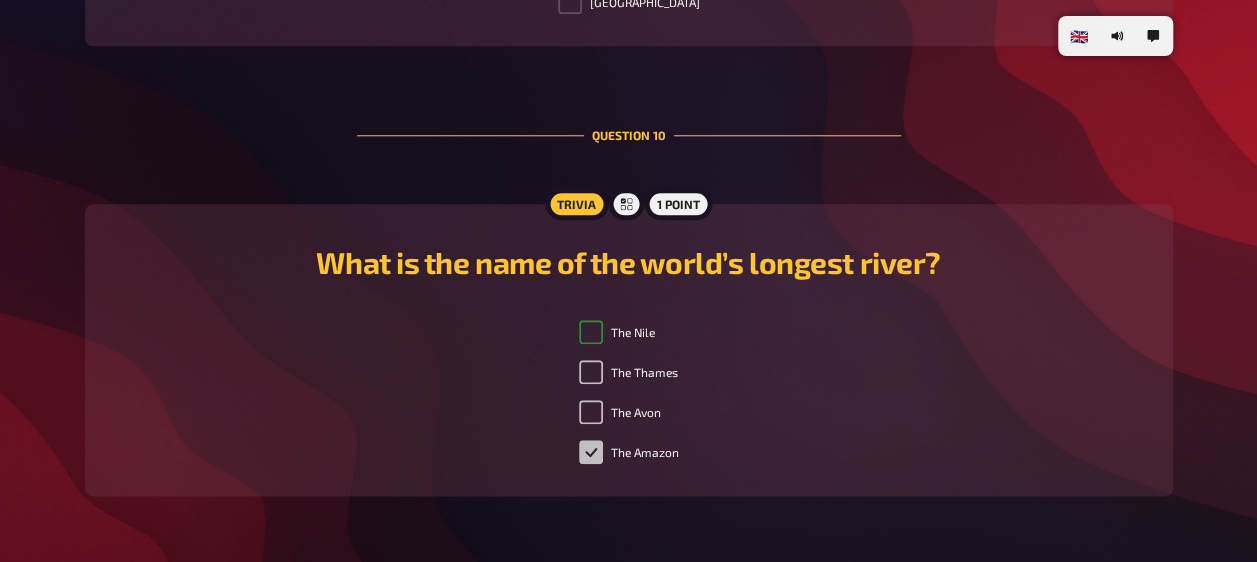checkbox on "true" 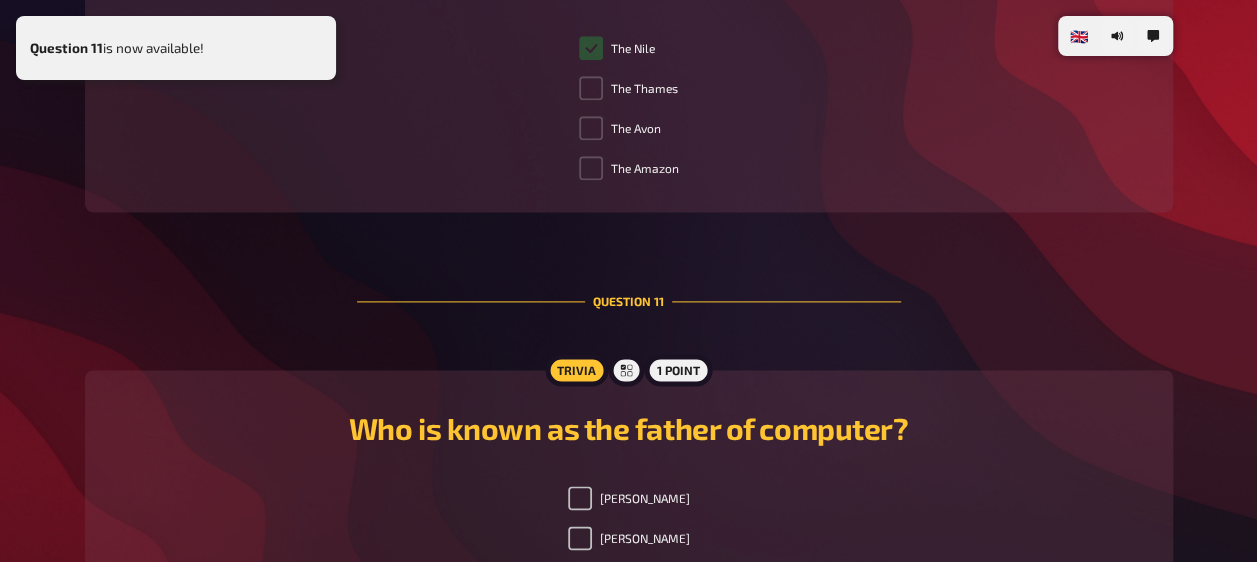 scroll, scrollTop: 5140, scrollLeft: 0, axis: vertical 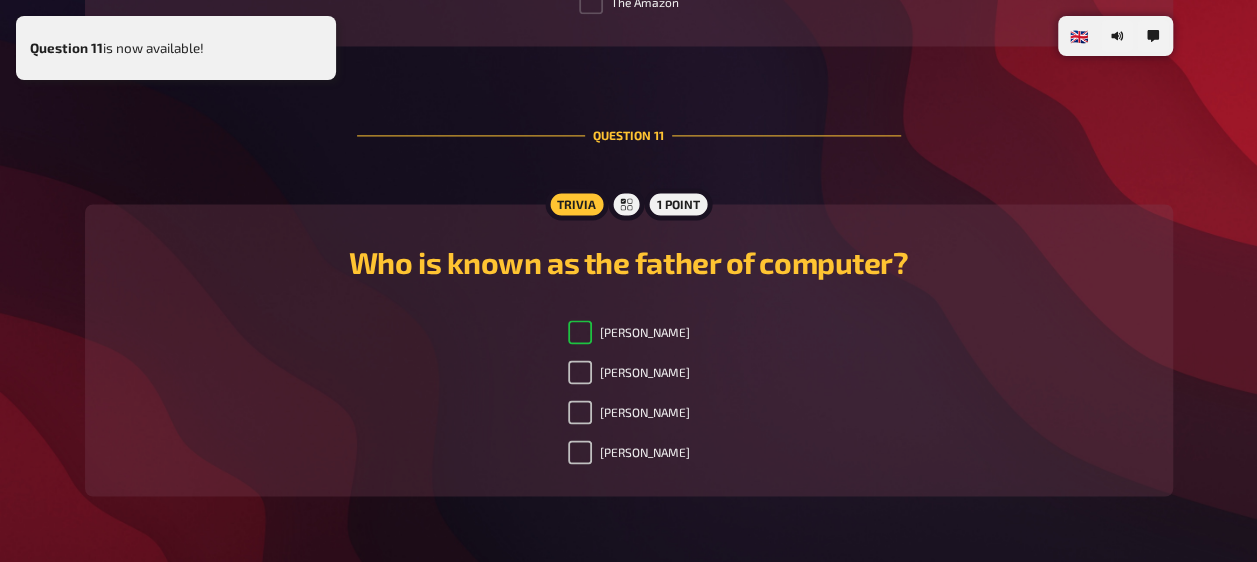 checkbox on "true" 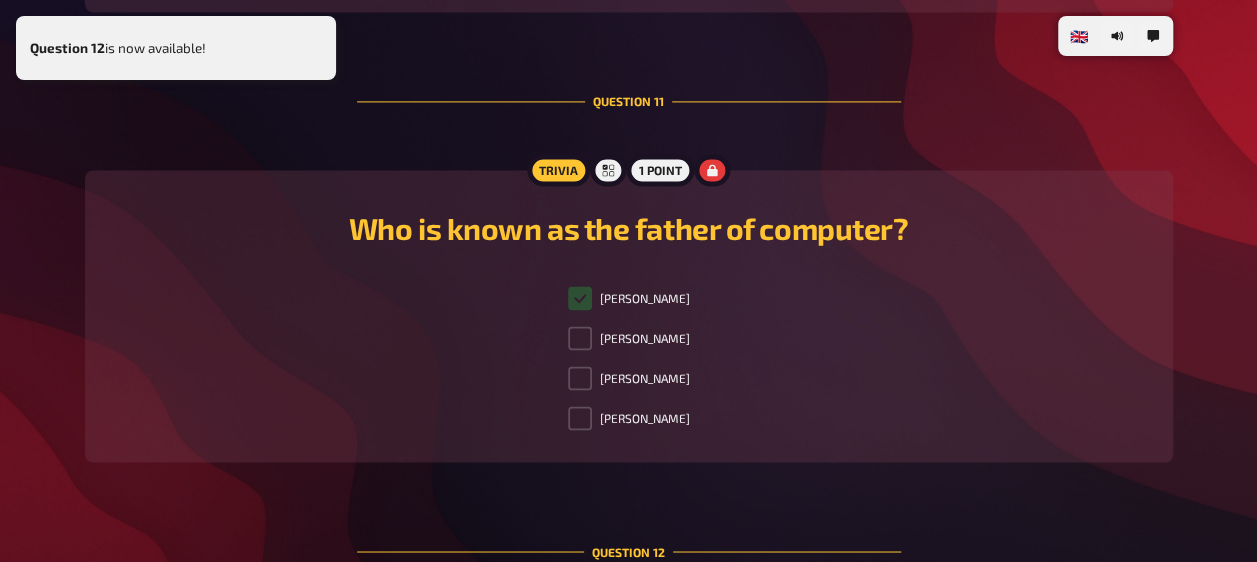 scroll, scrollTop: 5591, scrollLeft: 0, axis: vertical 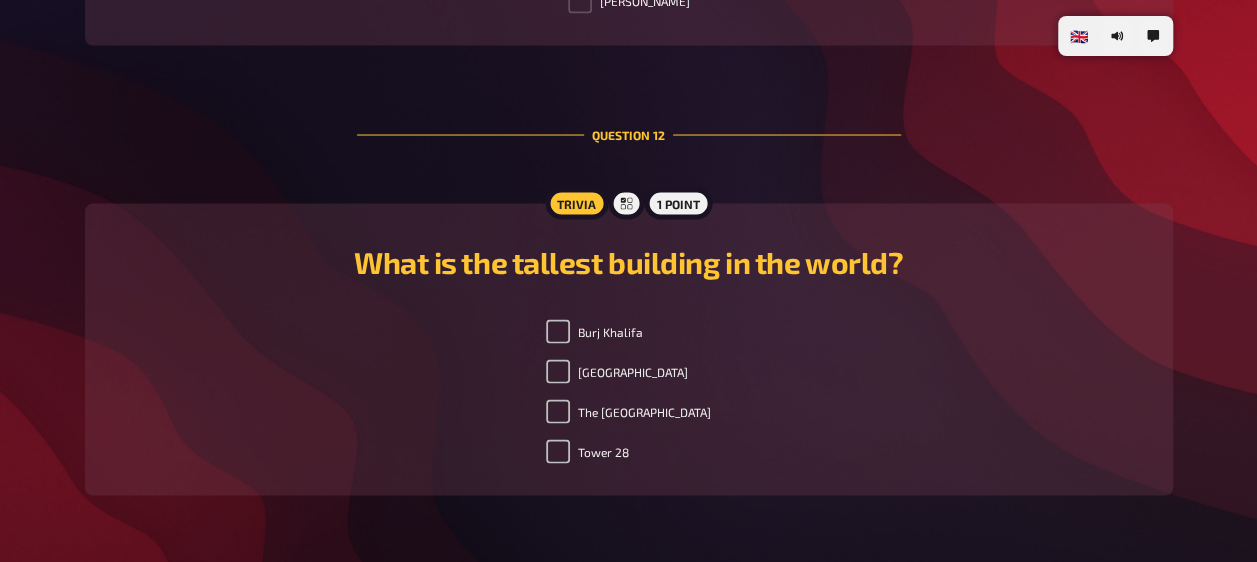 click on "Burj Khalifa" at bounding box center [594, 331] 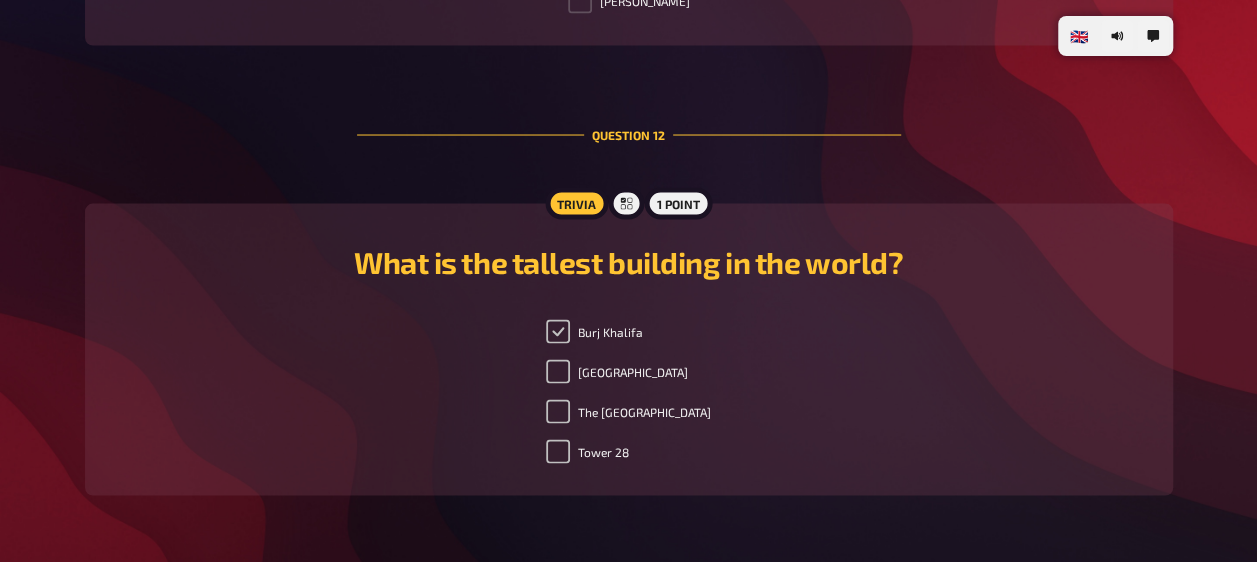 click on "Burj Khalifa" at bounding box center (558, 331) 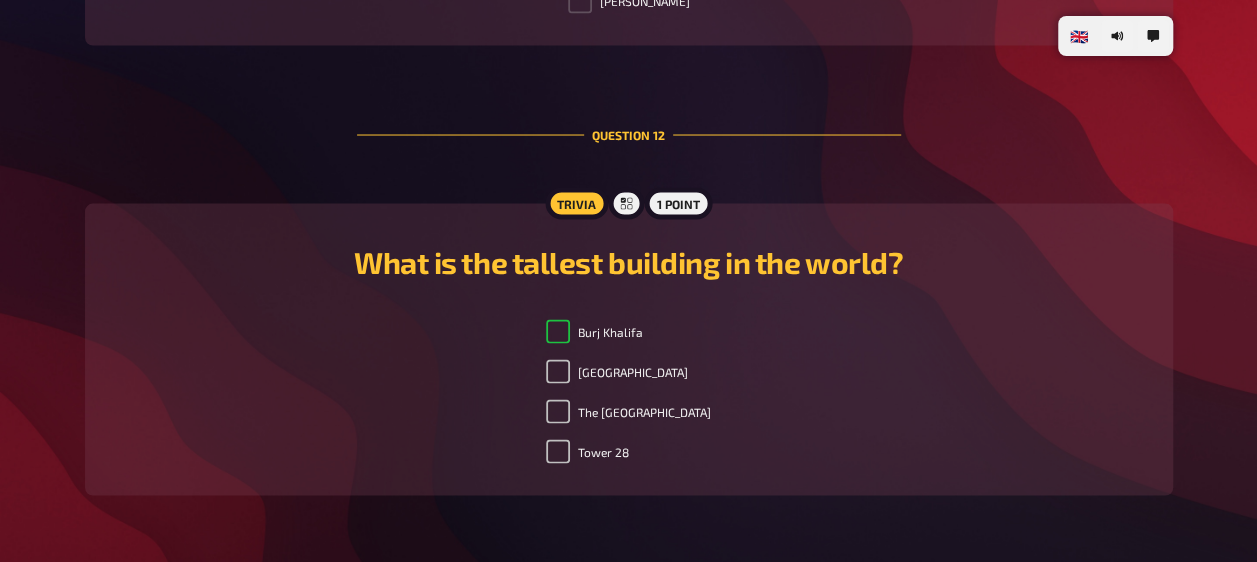 checkbox on "true" 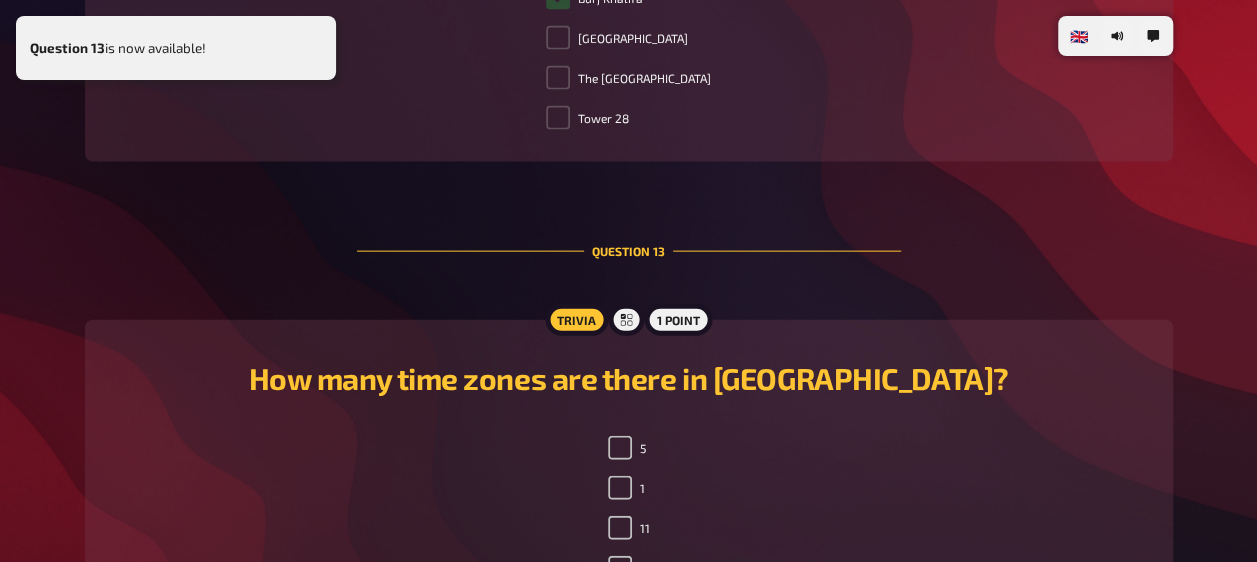 scroll, scrollTop: 6076, scrollLeft: 0, axis: vertical 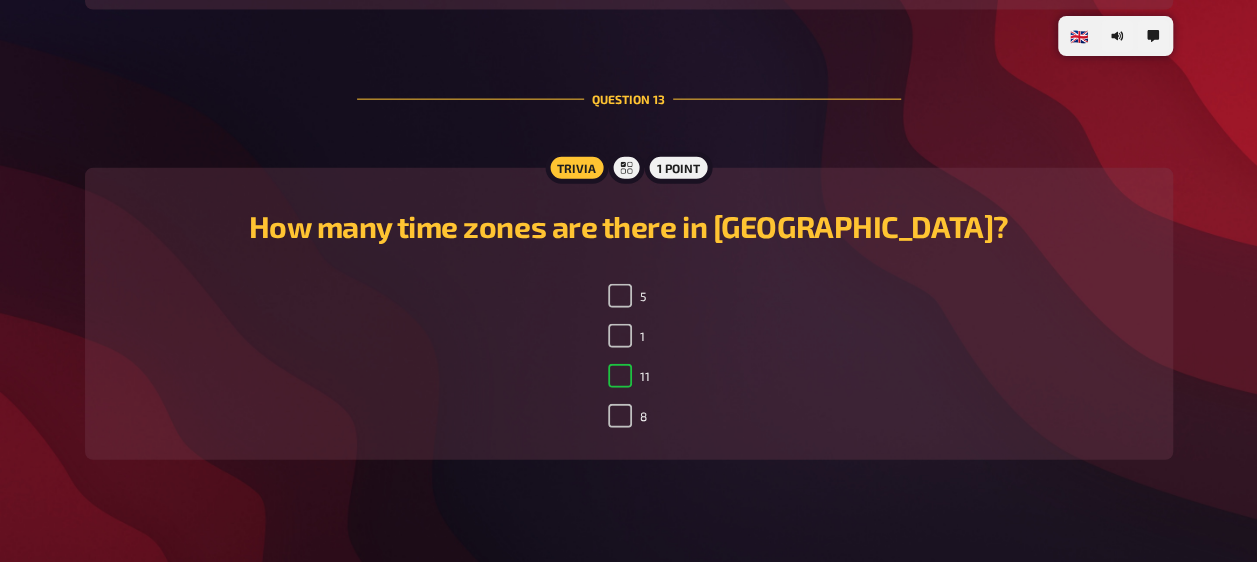 checkbox on "true" 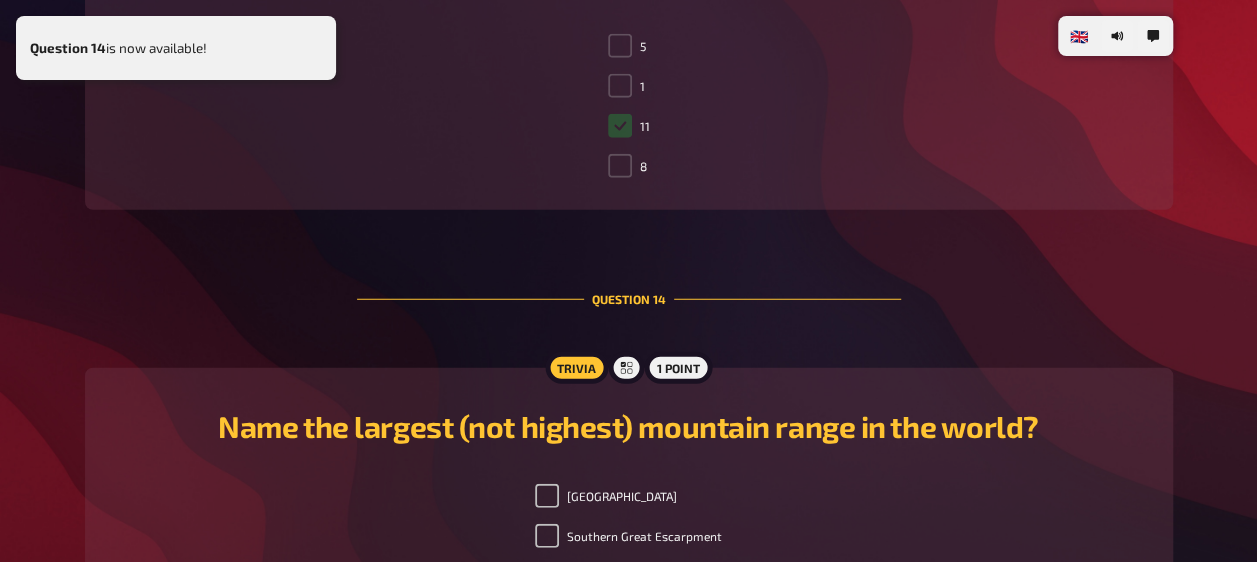 scroll, scrollTop: 6492, scrollLeft: 0, axis: vertical 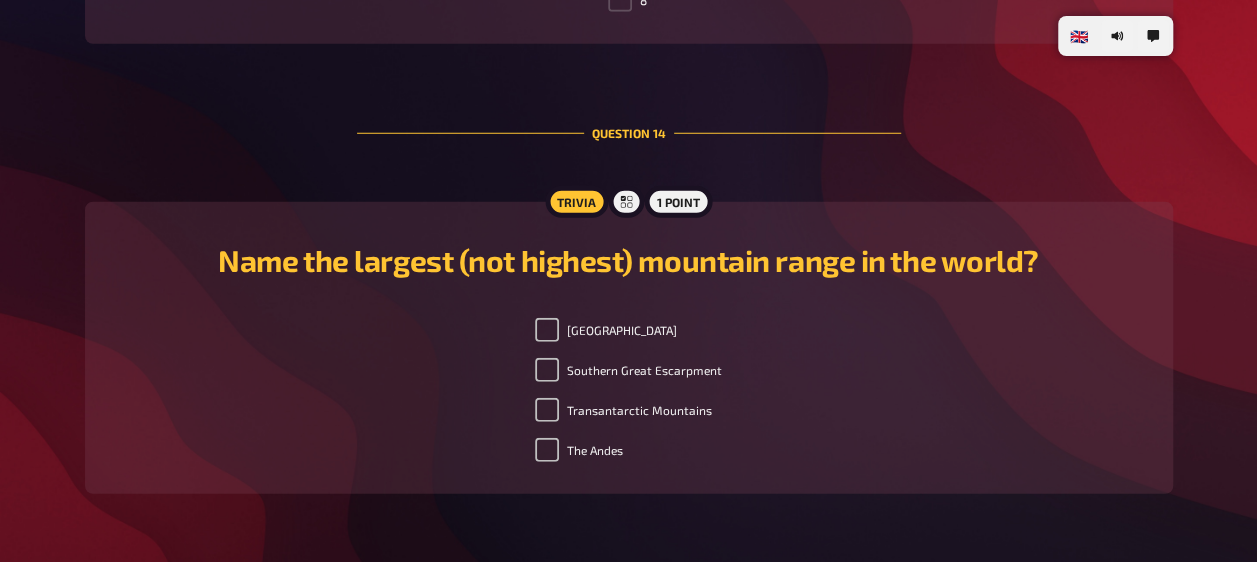 click on "The Andes" at bounding box center (579, 450) 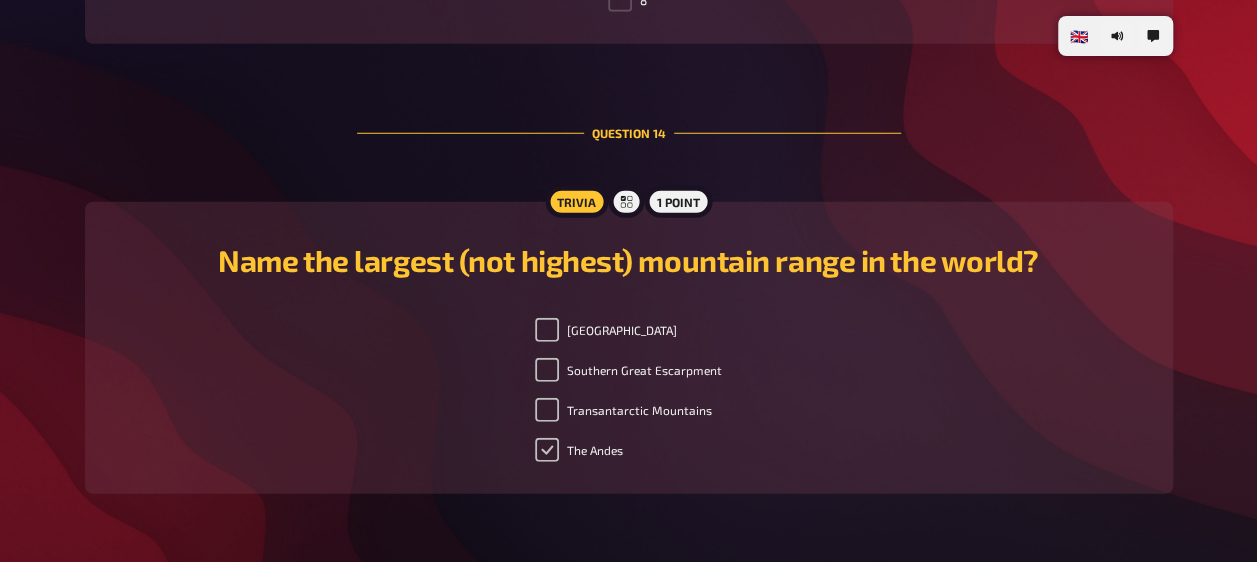 click on "The Andes" at bounding box center (547, 450) 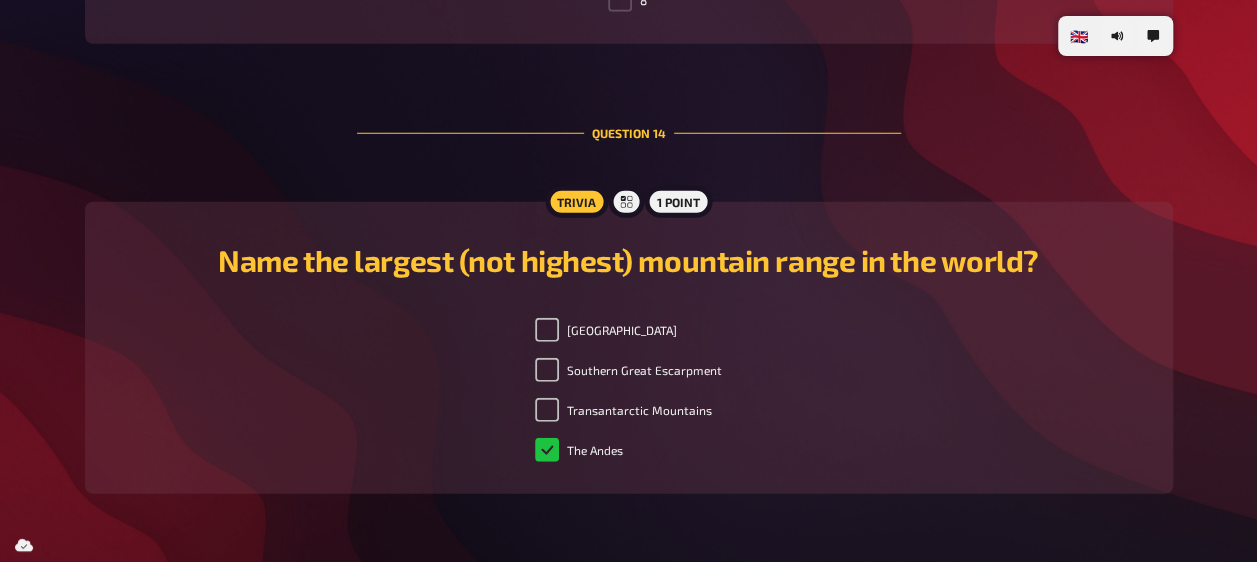 click on "The Andes" at bounding box center (579, 450) 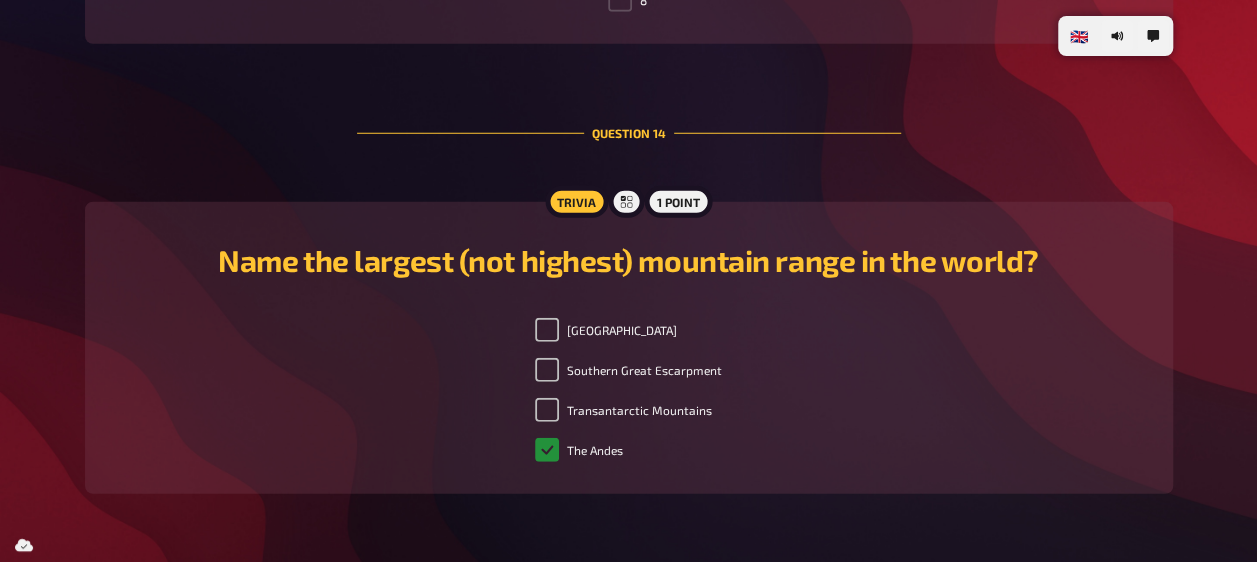 click on "The Andes" at bounding box center (547, 450) 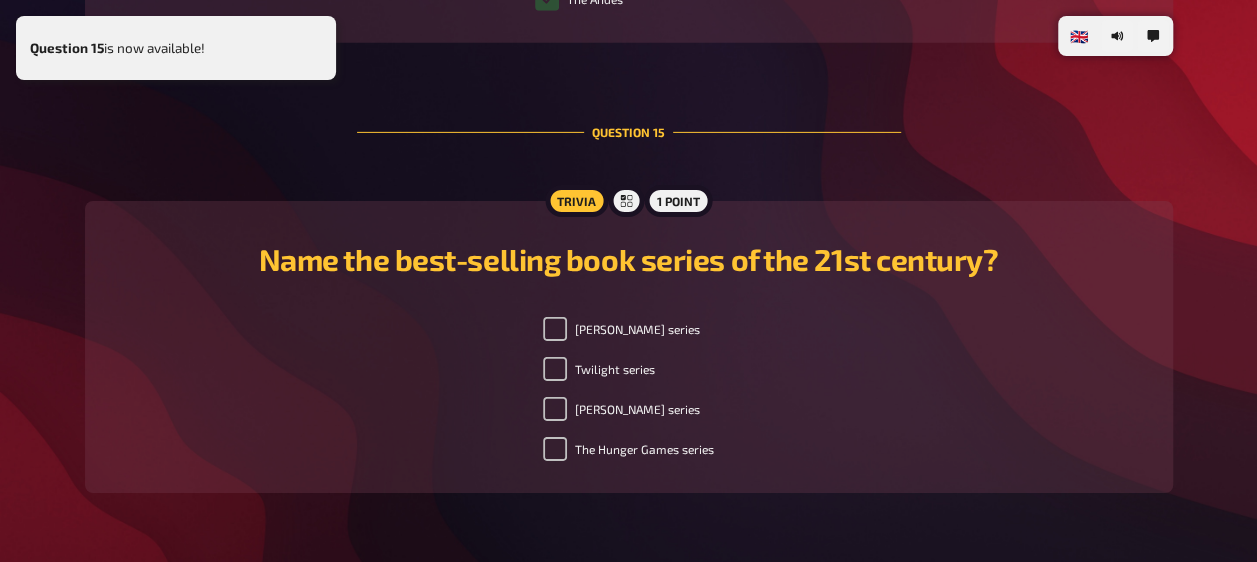 scroll, scrollTop: 6977, scrollLeft: 0, axis: vertical 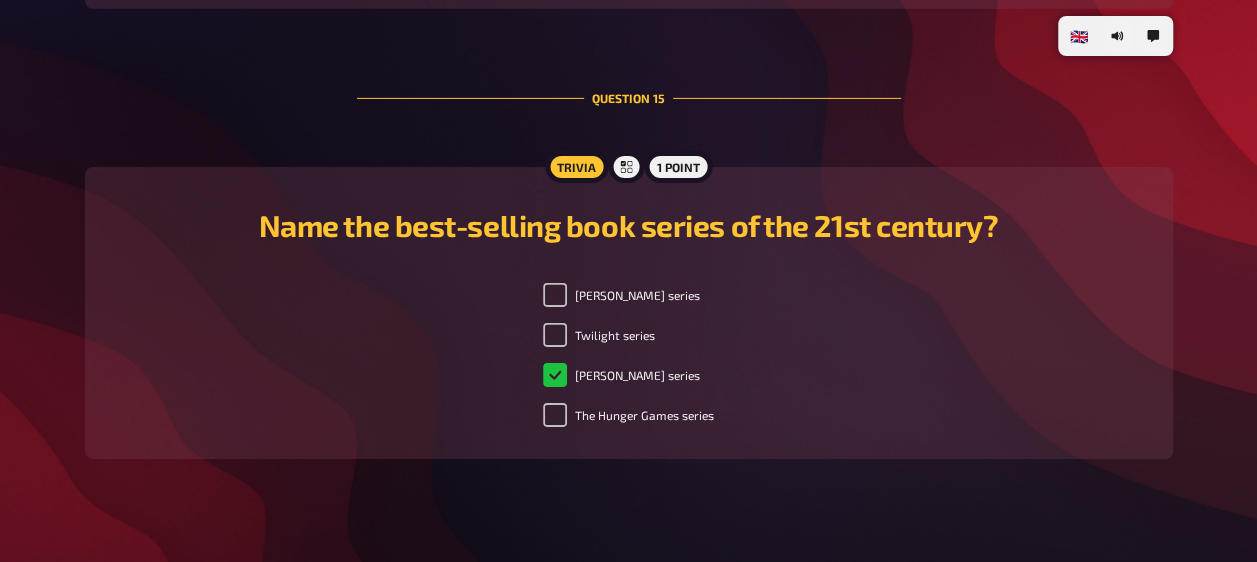 click on "[PERSON_NAME] series" at bounding box center [621, 375] 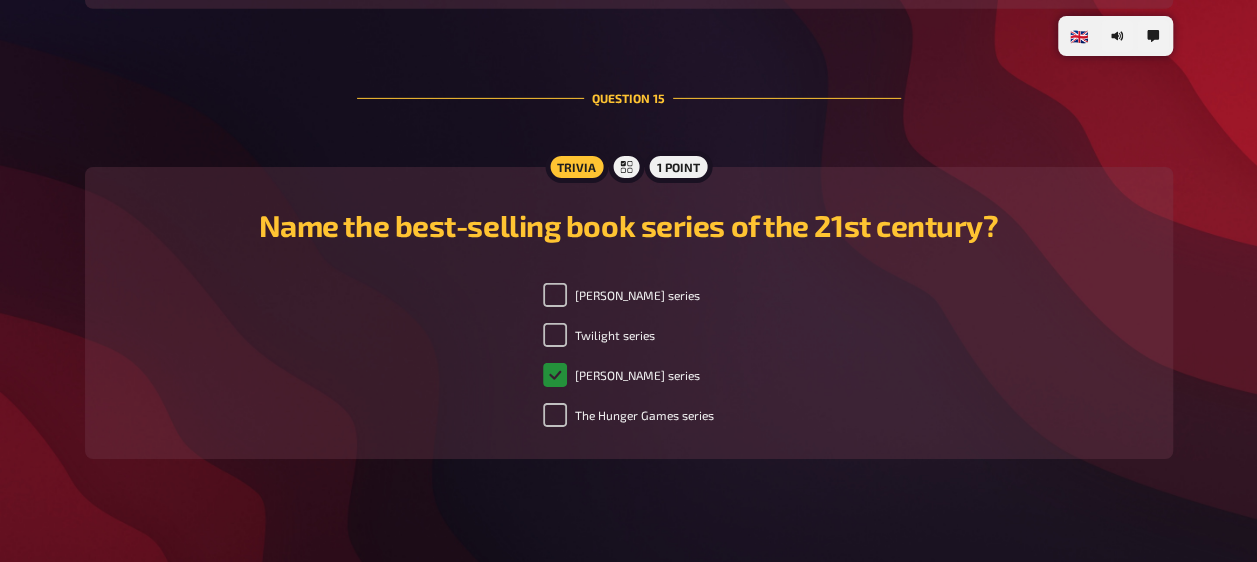 click on "[PERSON_NAME] series" at bounding box center [555, 375] 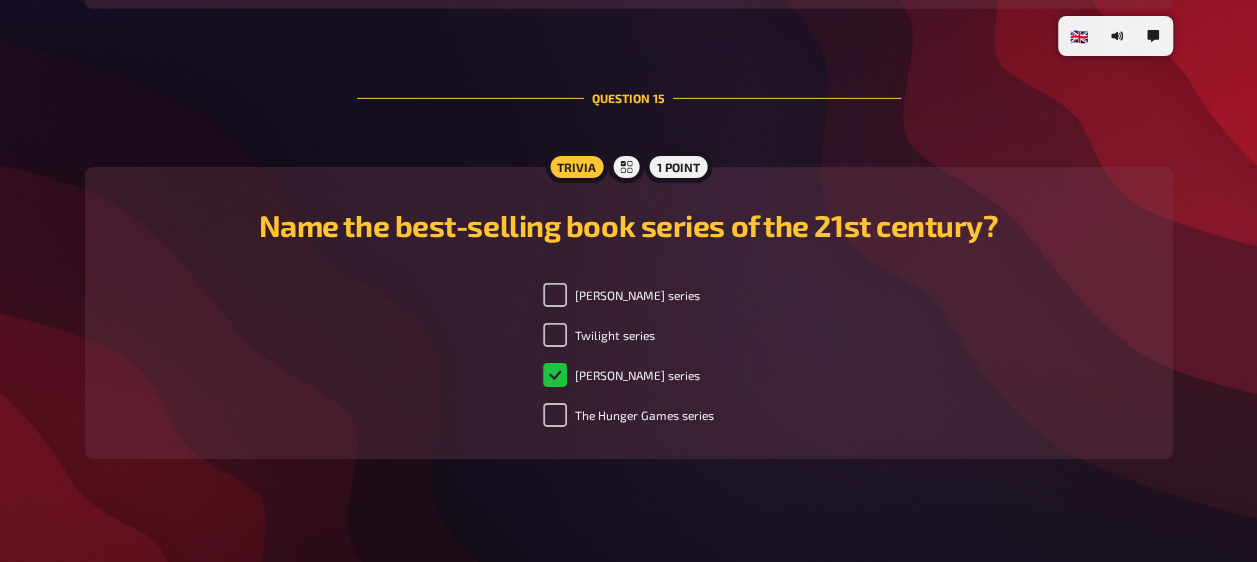 click on "[PERSON_NAME] series" at bounding box center [621, 375] 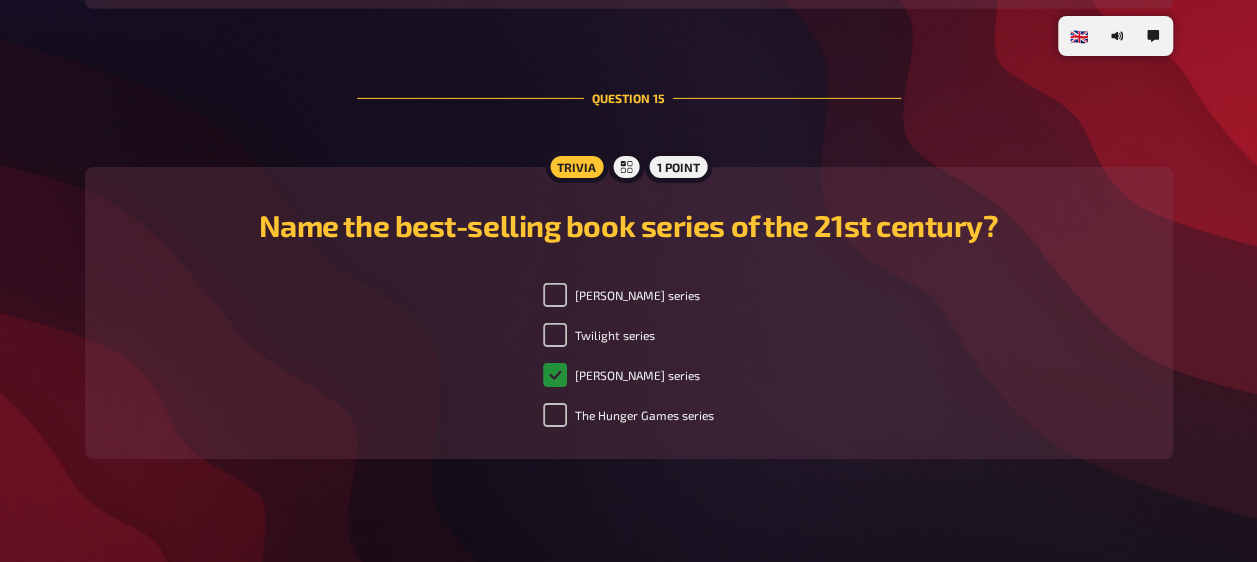 click on "[PERSON_NAME] series" at bounding box center [555, 375] 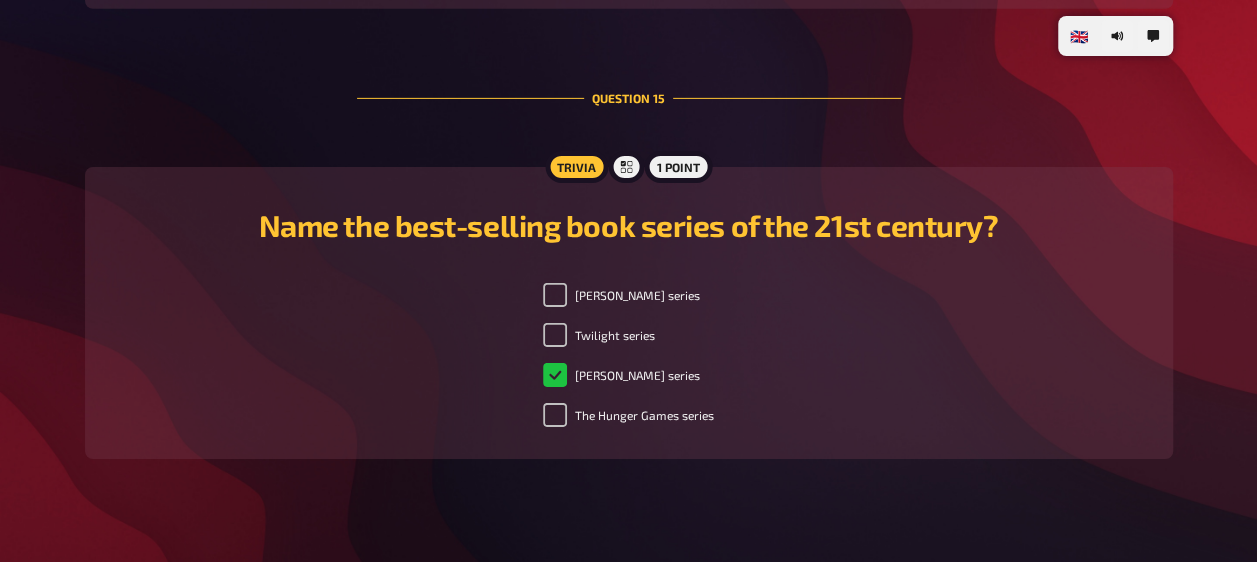 checkbox on "true" 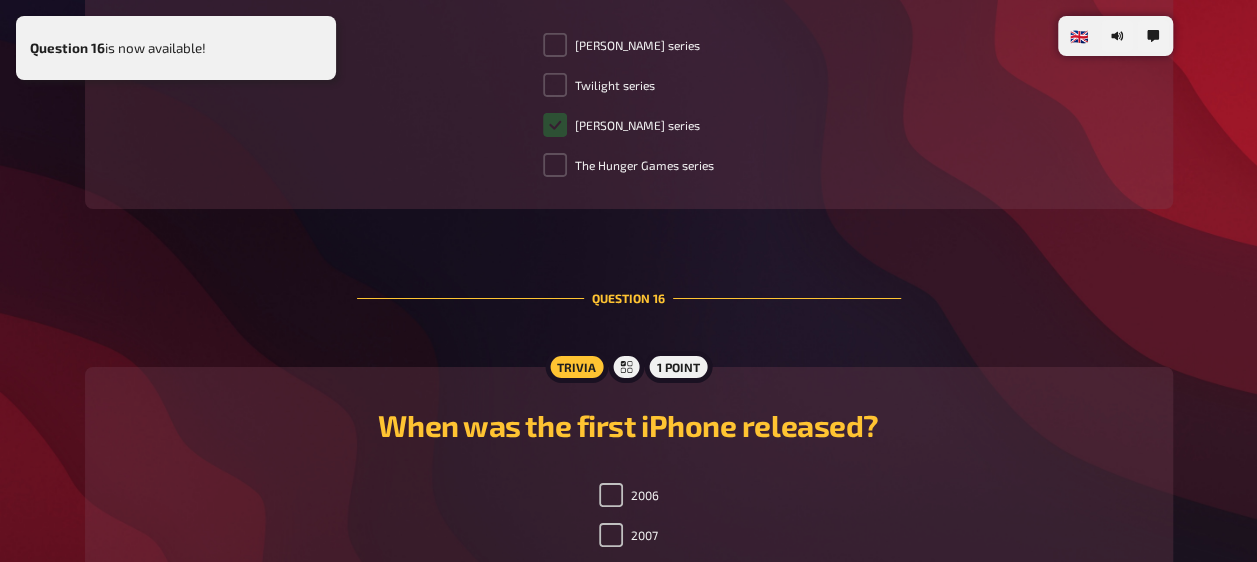 scroll, scrollTop: 7394, scrollLeft: 0, axis: vertical 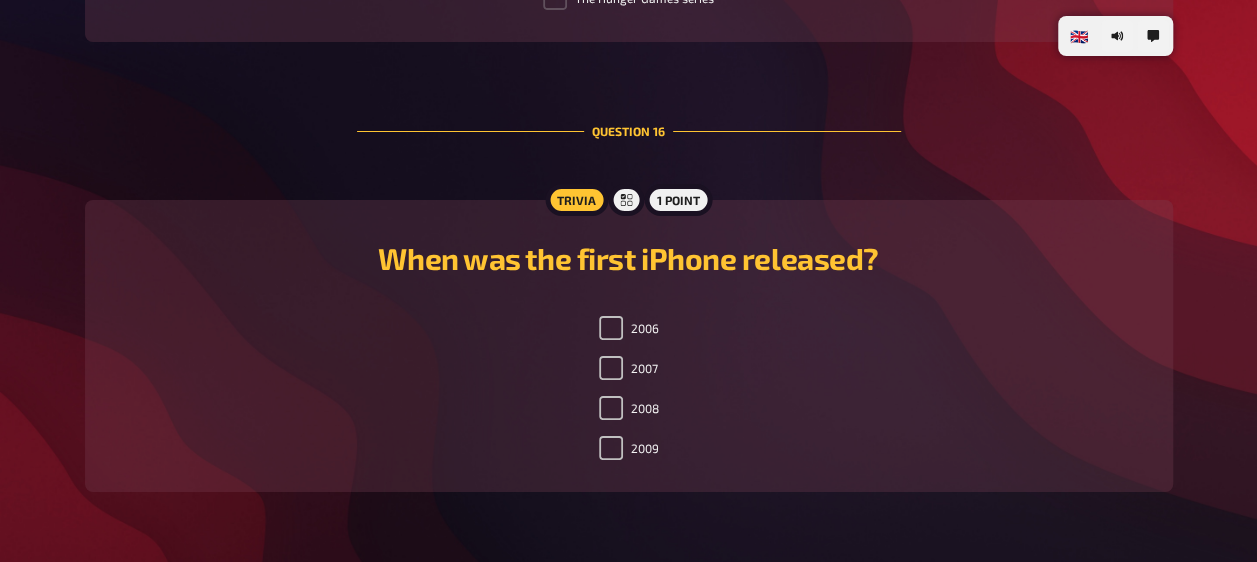 click on "2007" at bounding box center (628, 368) 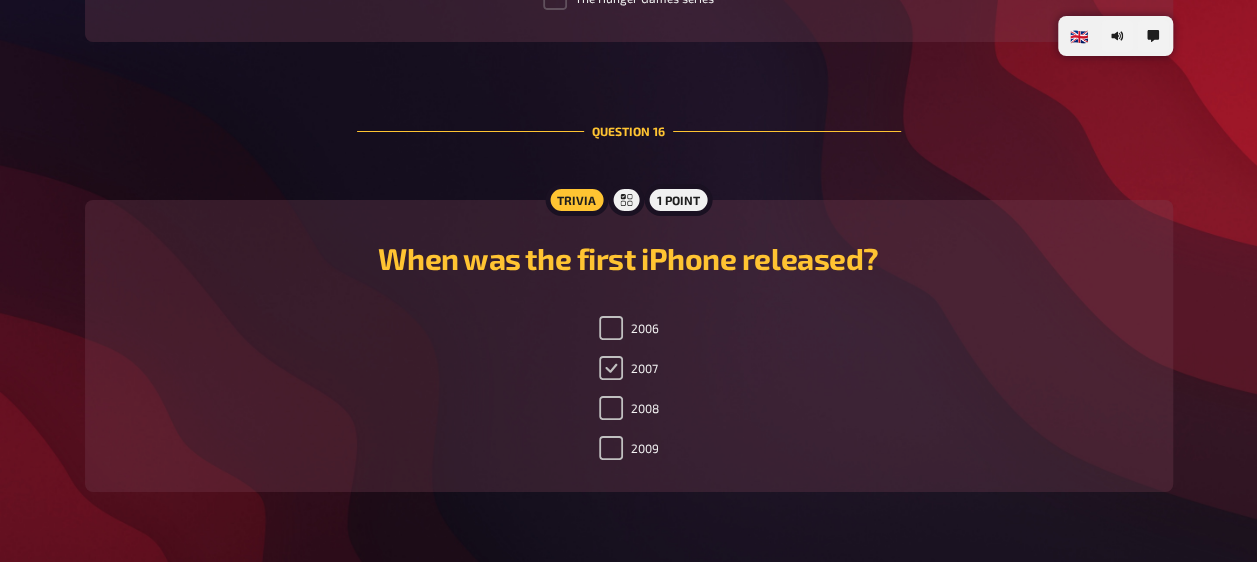 click on "2007" at bounding box center (611, 368) 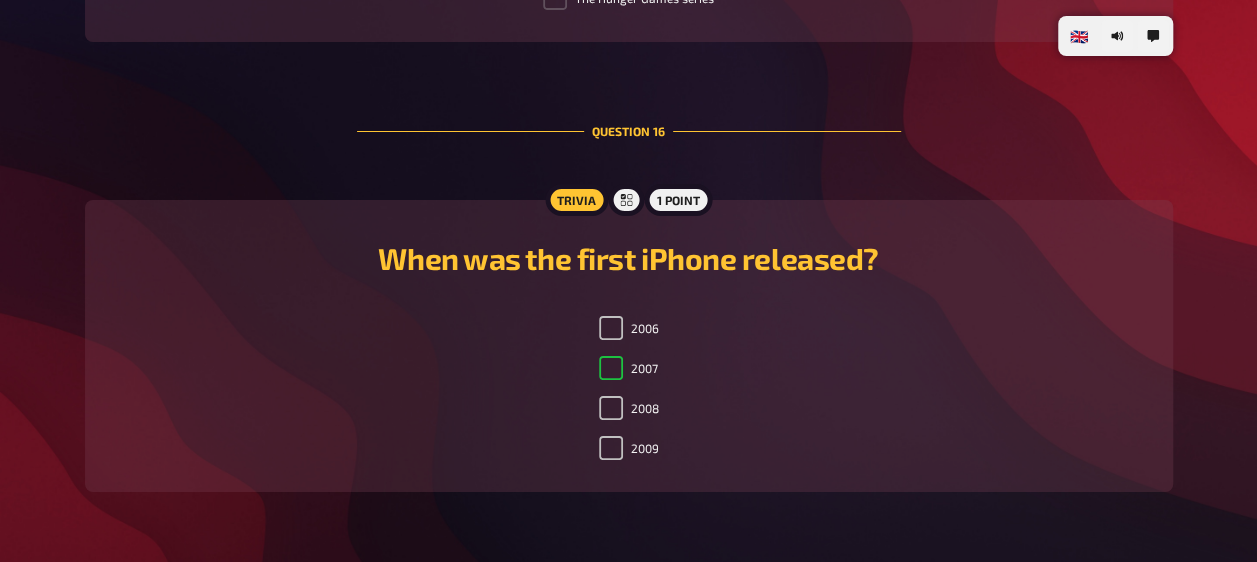 checkbox on "true" 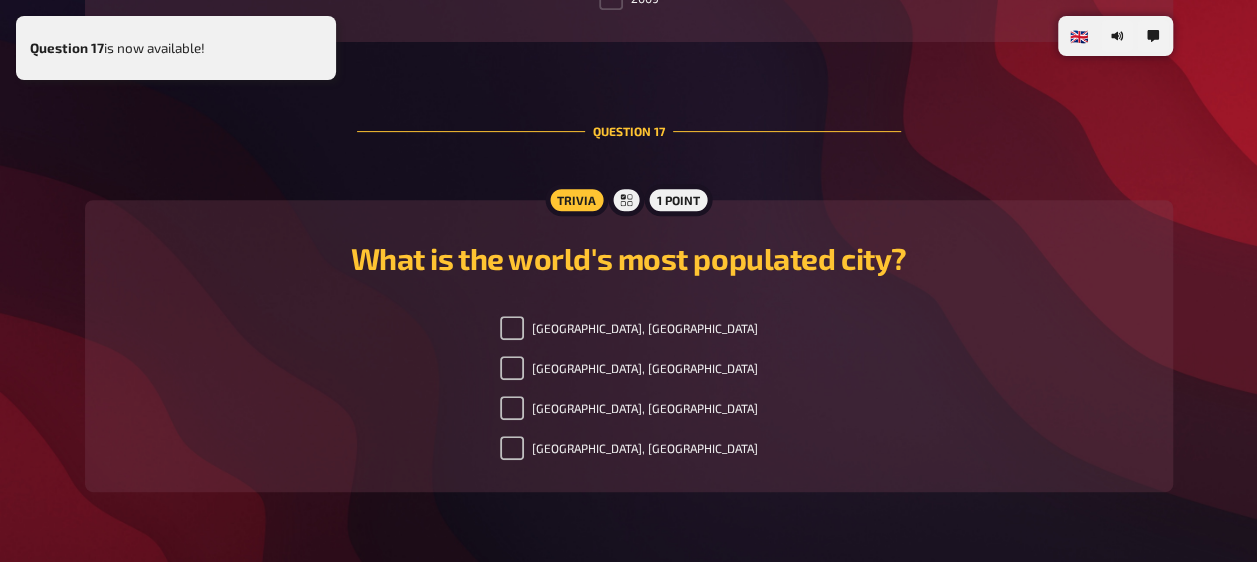 scroll, scrollTop: 7878, scrollLeft: 0, axis: vertical 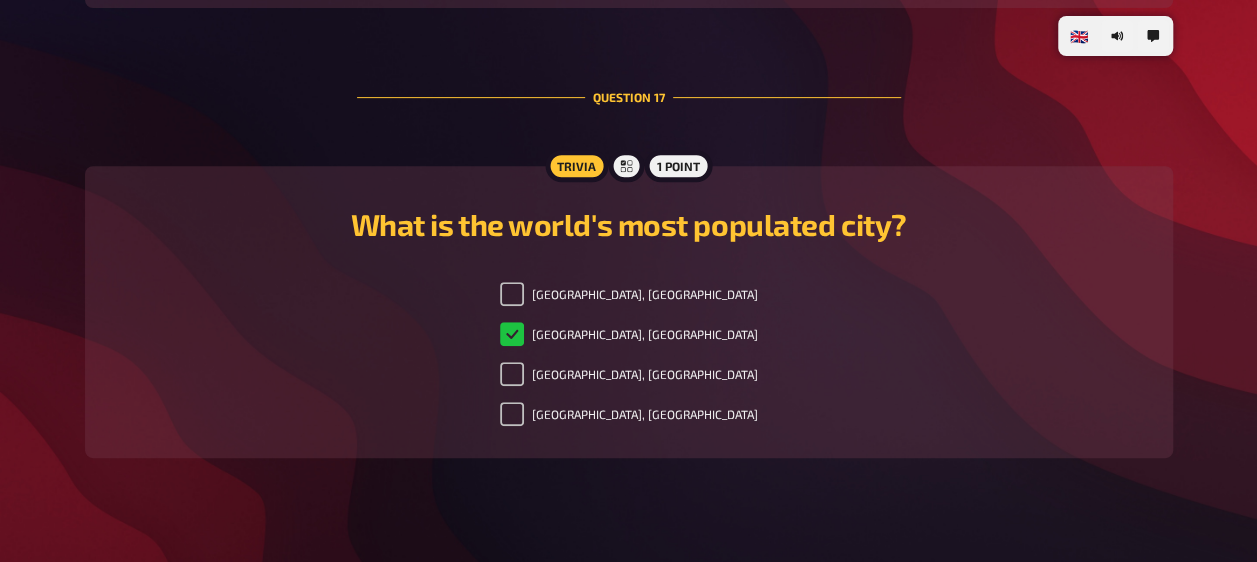 checkbox on "true" 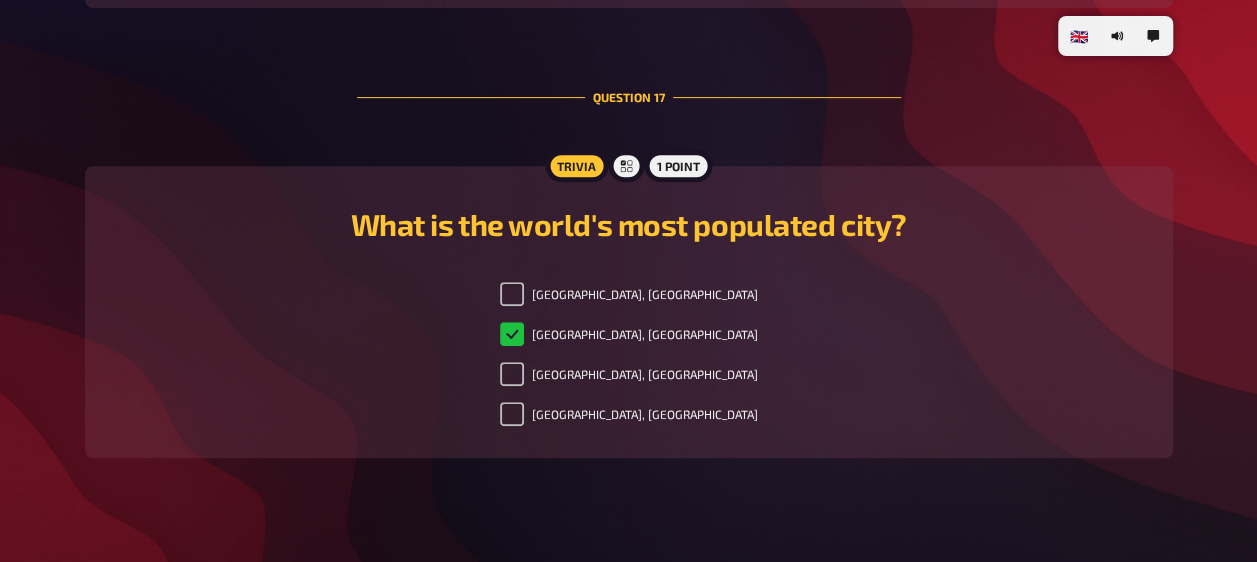 click on "[GEOGRAPHIC_DATA], [GEOGRAPHIC_DATA]" at bounding box center [629, 294] 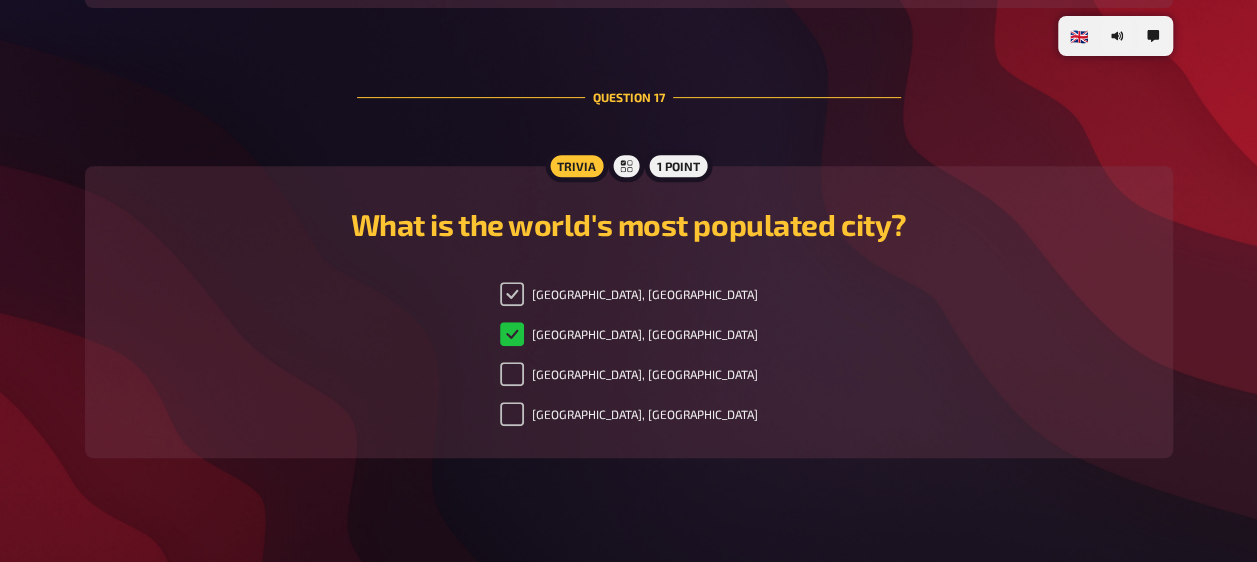 click on "[GEOGRAPHIC_DATA], [GEOGRAPHIC_DATA]" at bounding box center [512, 294] 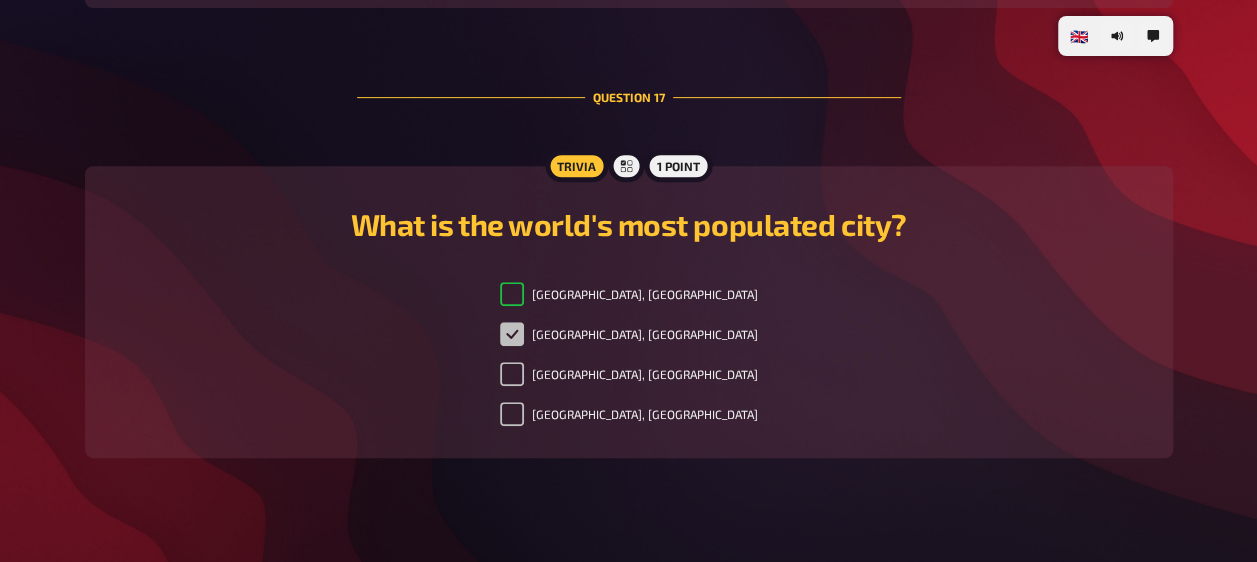 checkbox on "true" 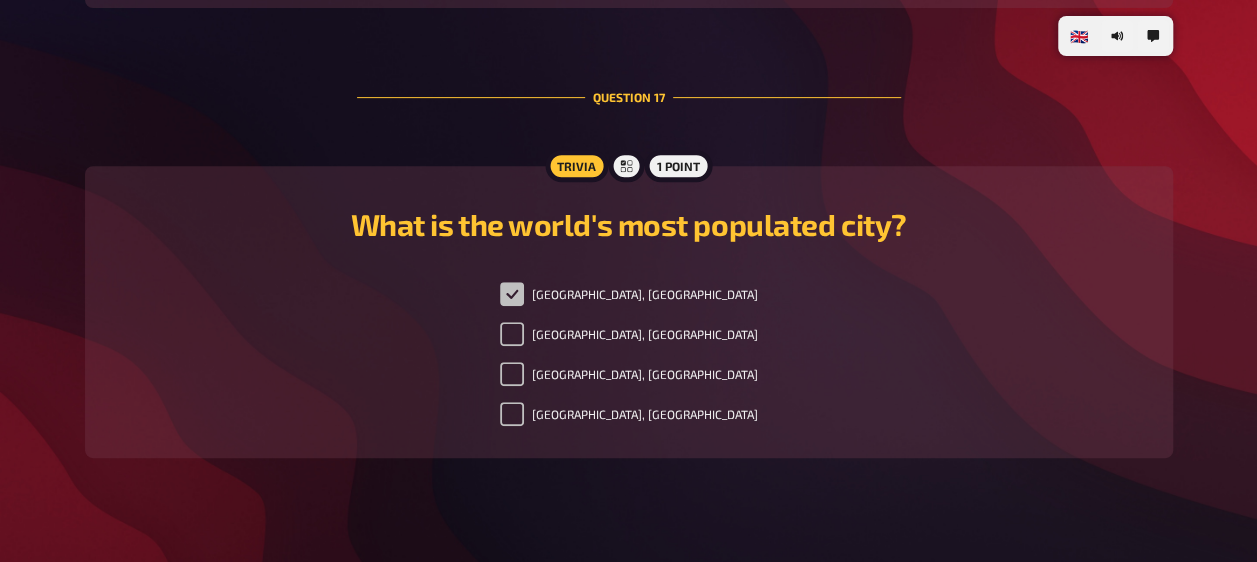 checkbox on "false" 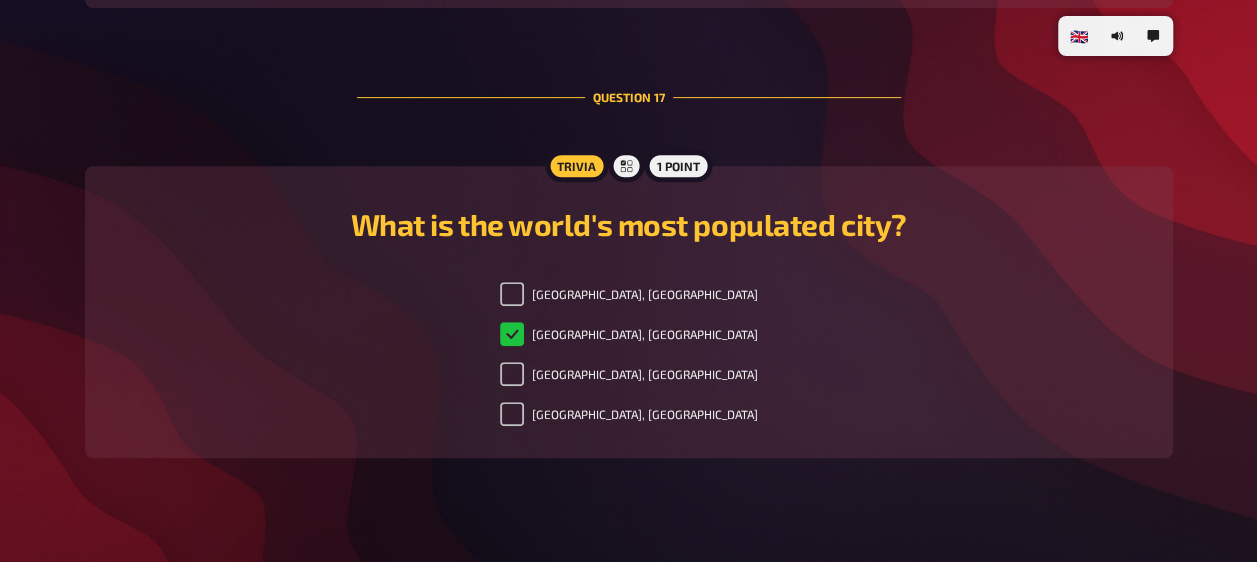 checkbox on "true" 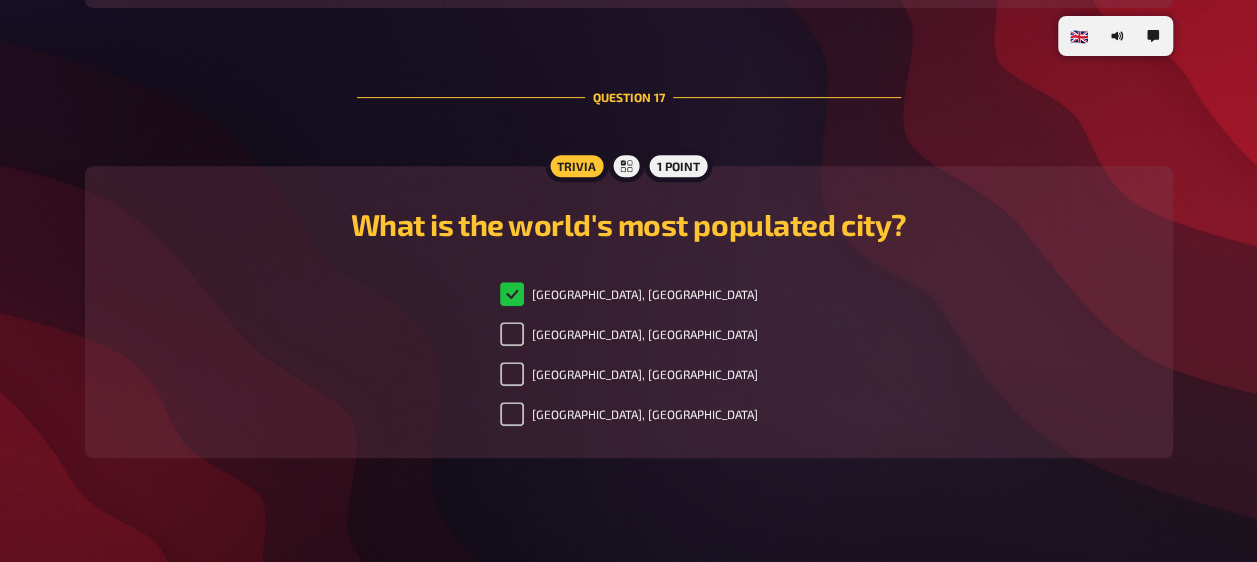 checkbox on "false" 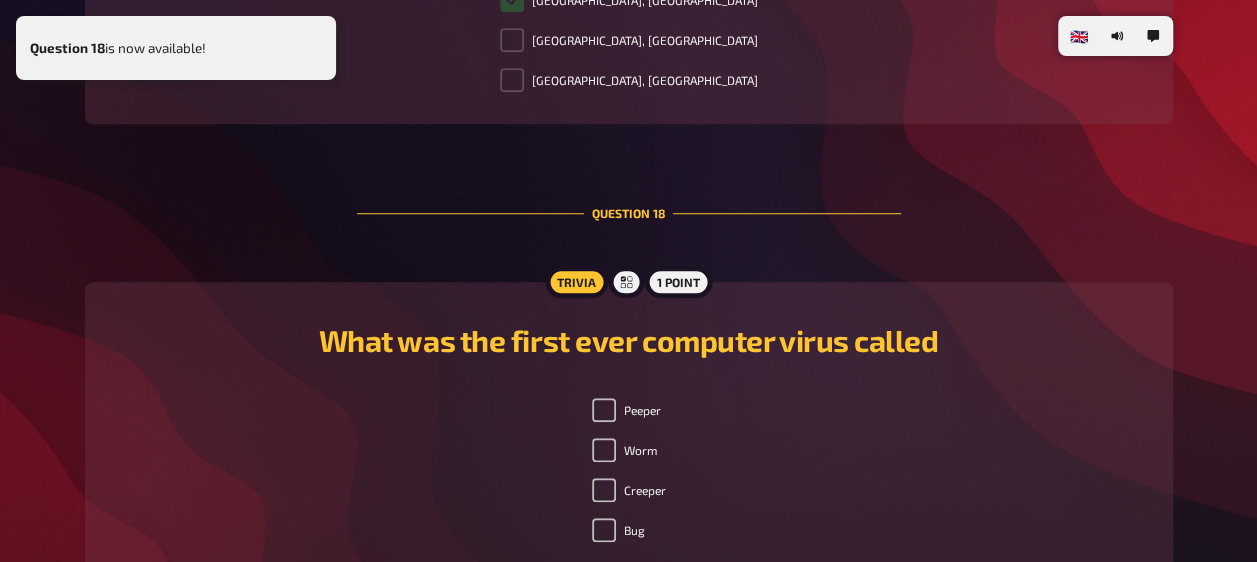 scroll, scrollTop: 8295, scrollLeft: 0, axis: vertical 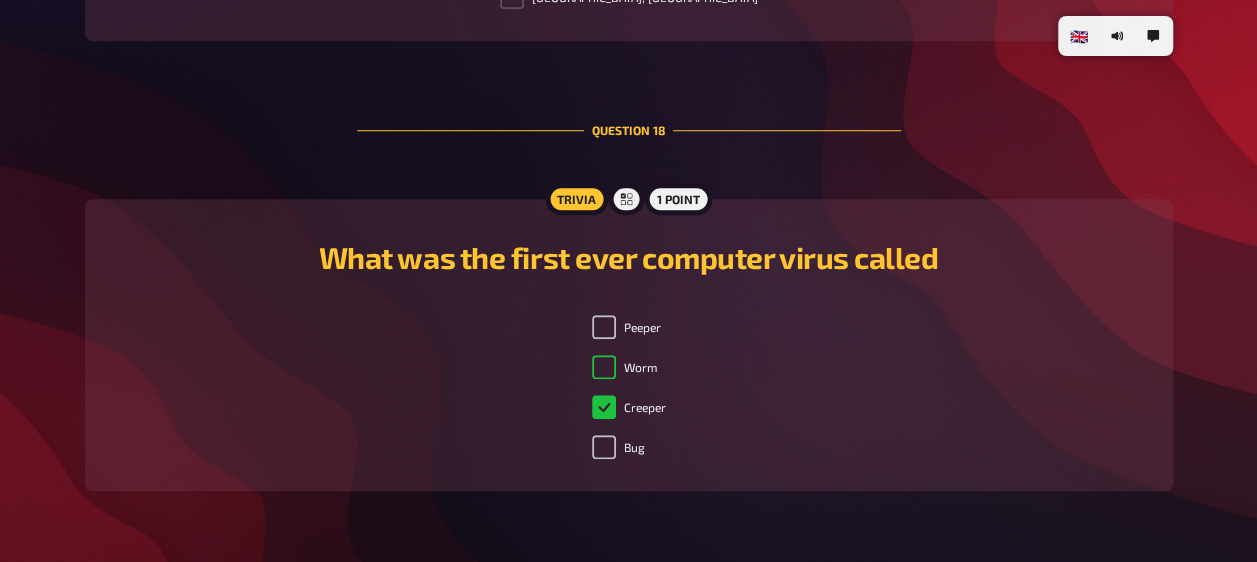 checkbox on "false" 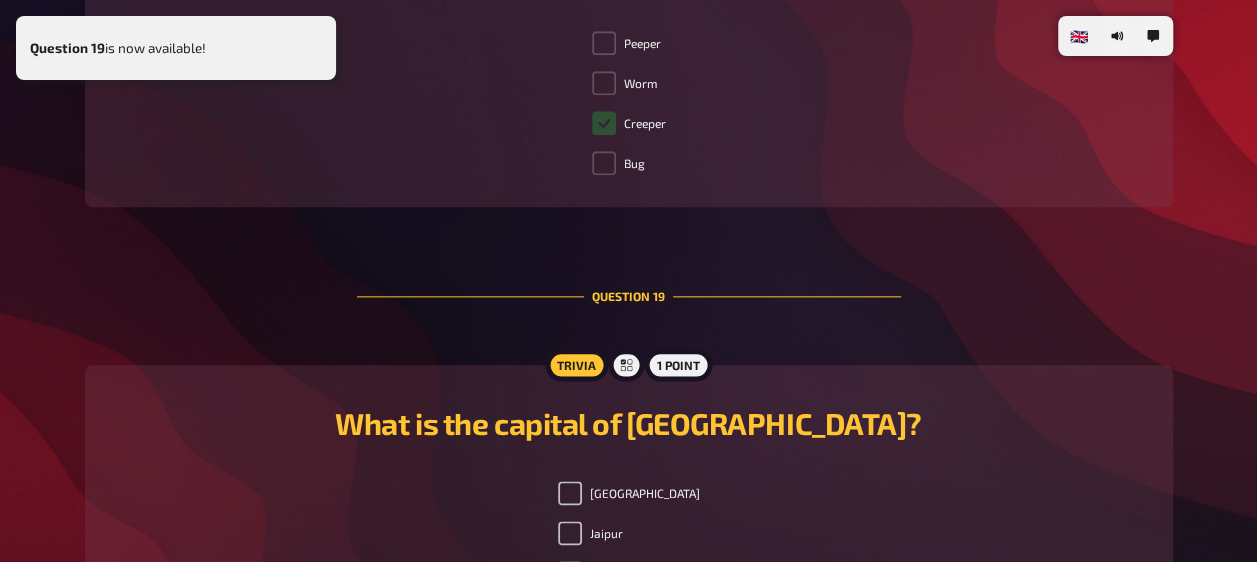 scroll, scrollTop: 8746, scrollLeft: 0, axis: vertical 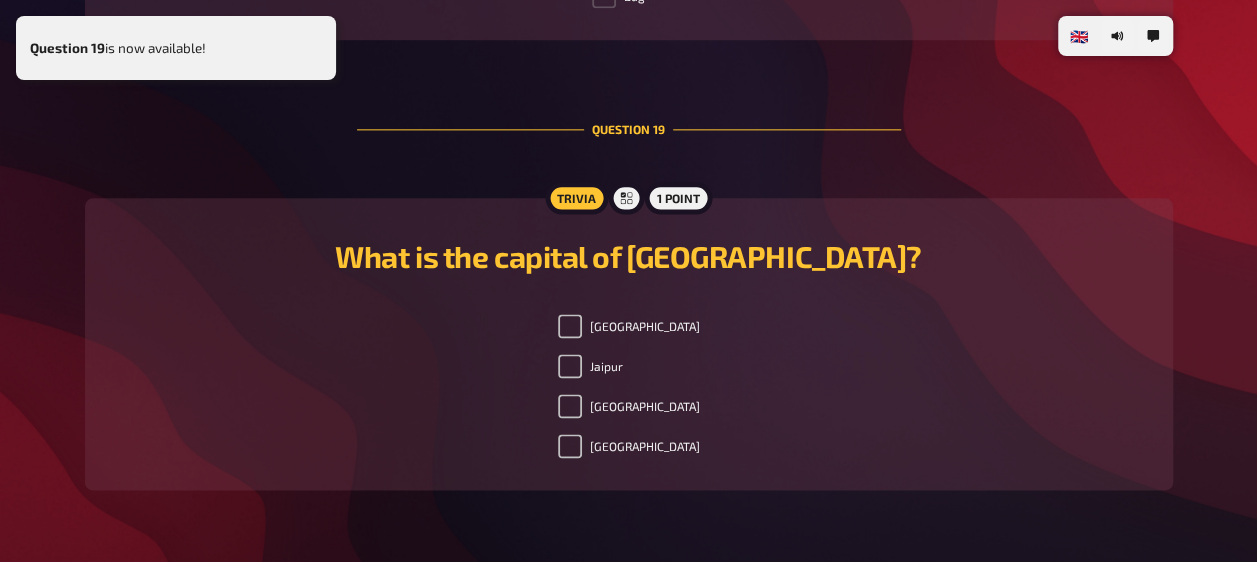 click on "[GEOGRAPHIC_DATA]" at bounding box center [629, 446] 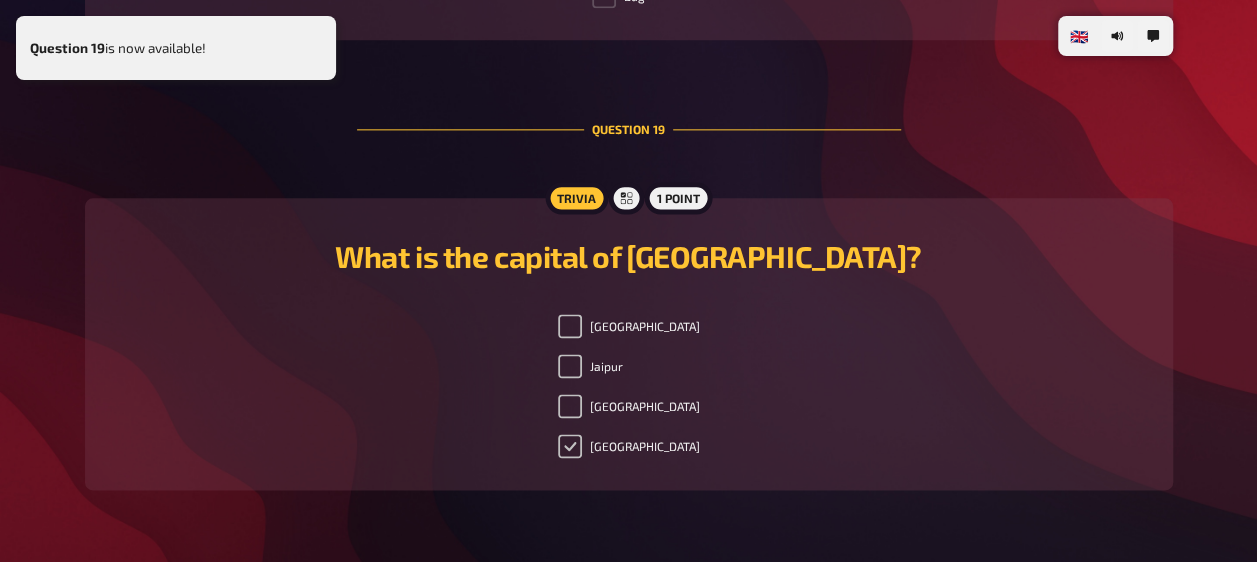 click on "[GEOGRAPHIC_DATA]" at bounding box center (570, 446) 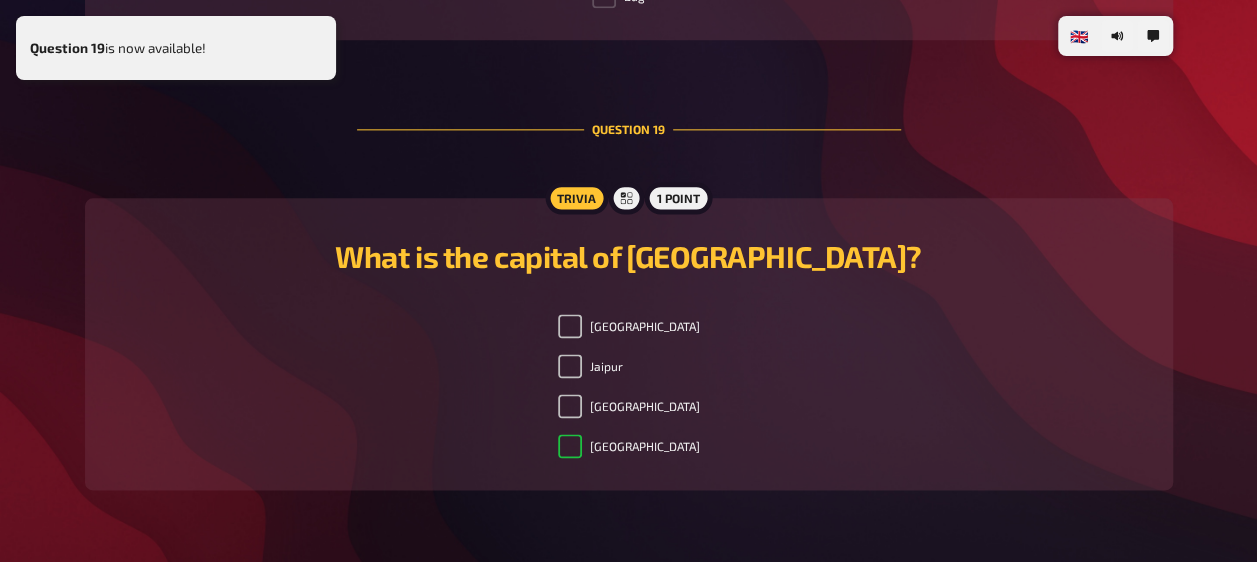 checkbox on "true" 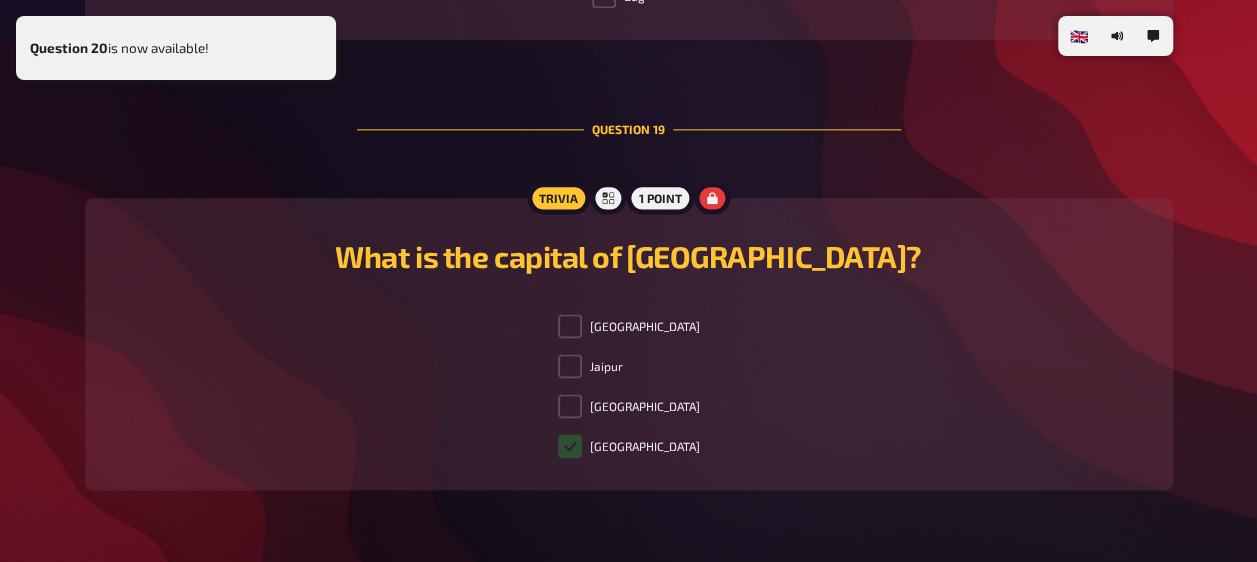 scroll, scrollTop: 9162, scrollLeft: 0, axis: vertical 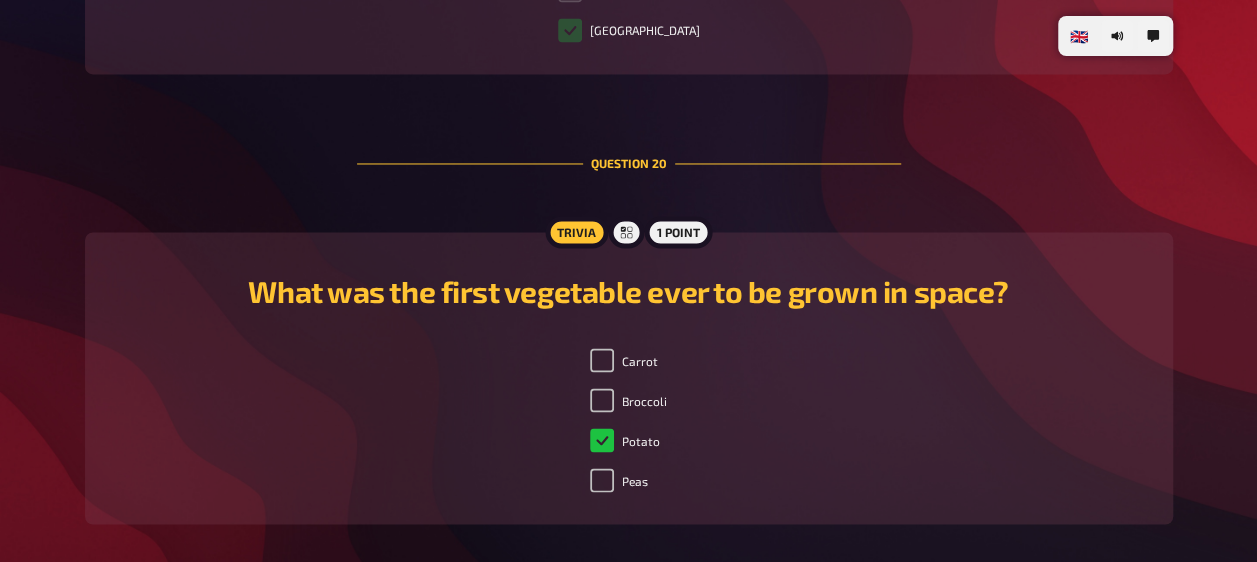 click on "Potato" at bounding box center [625, 440] 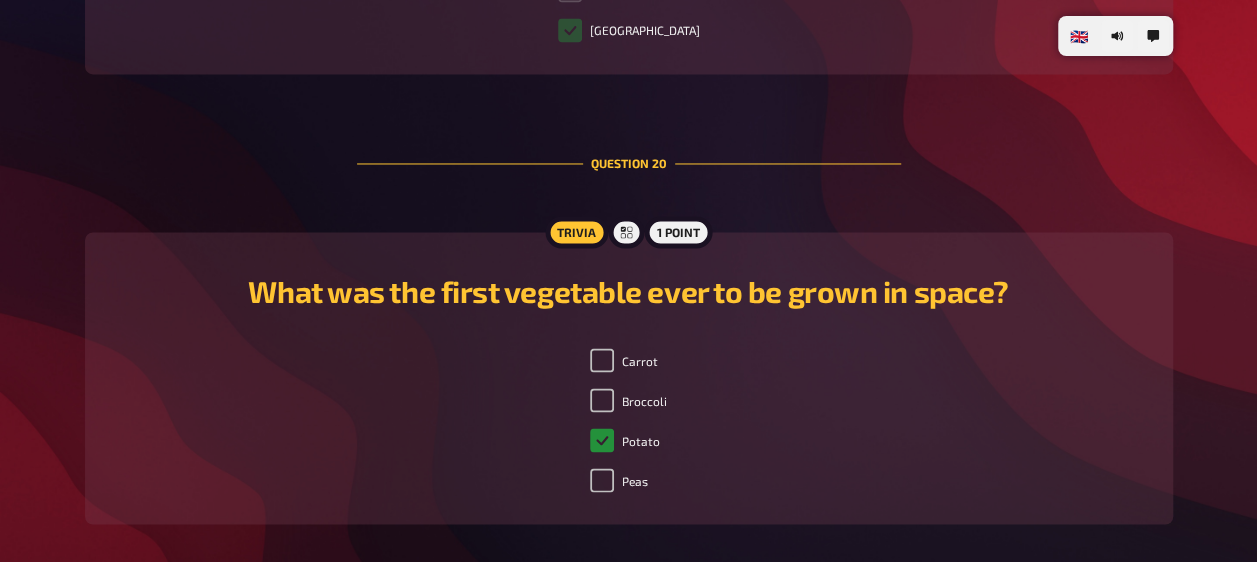 click on "Potato" at bounding box center [602, 440] 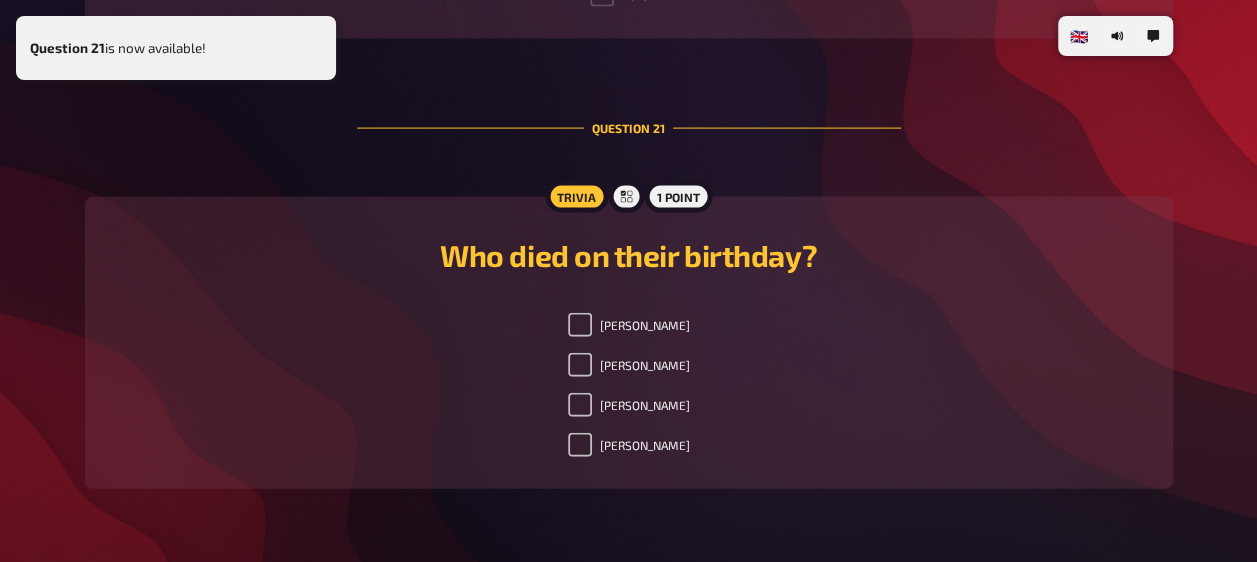 scroll, scrollTop: 9681, scrollLeft: 0, axis: vertical 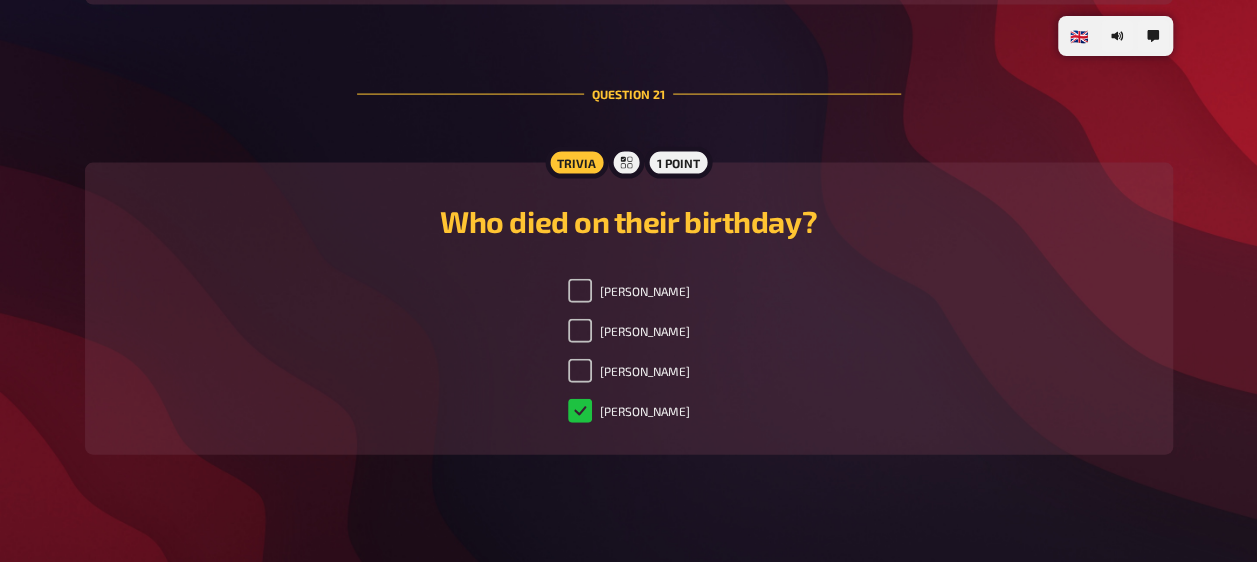 click on "[PERSON_NAME]" at bounding box center [629, 411] 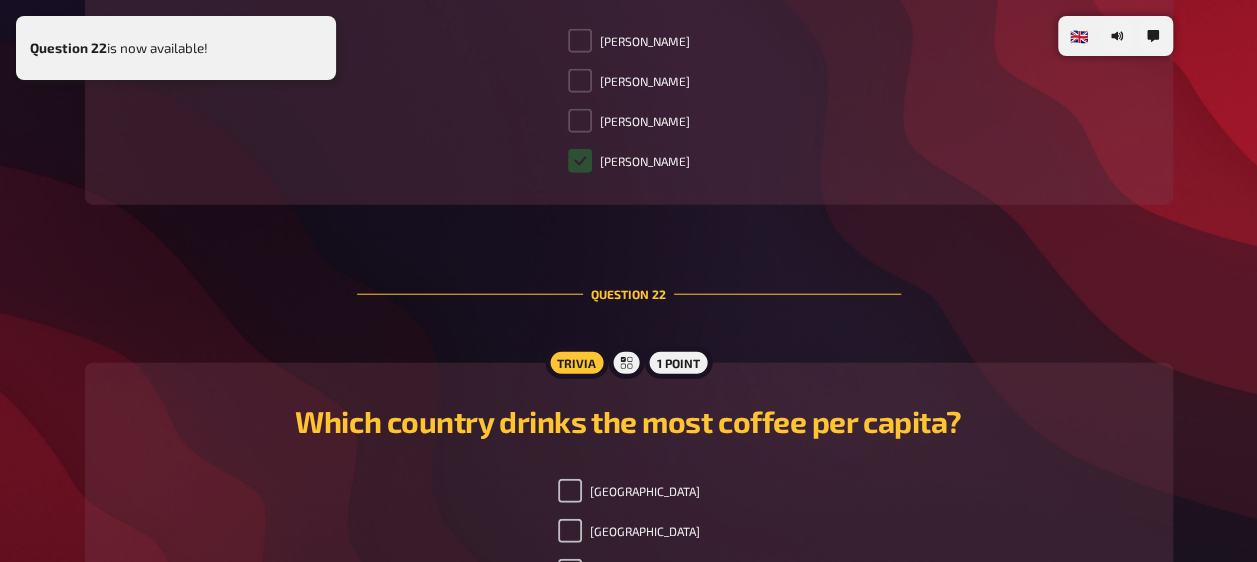 scroll, scrollTop: 10098, scrollLeft: 0, axis: vertical 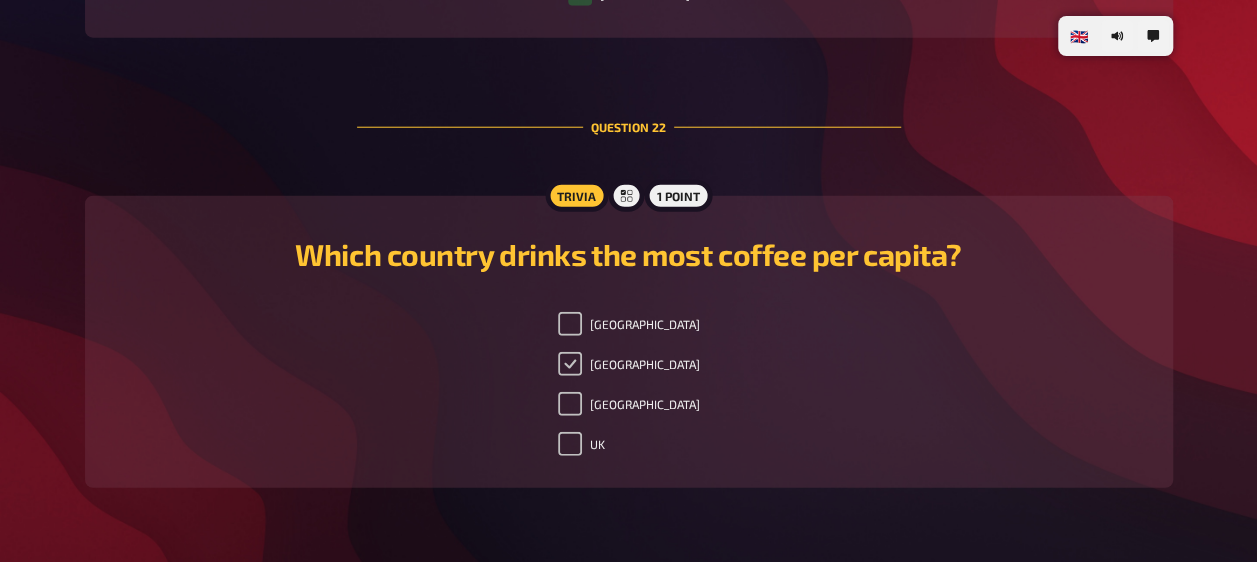 click on "[GEOGRAPHIC_DATA]" at bounding box center (570, 364) 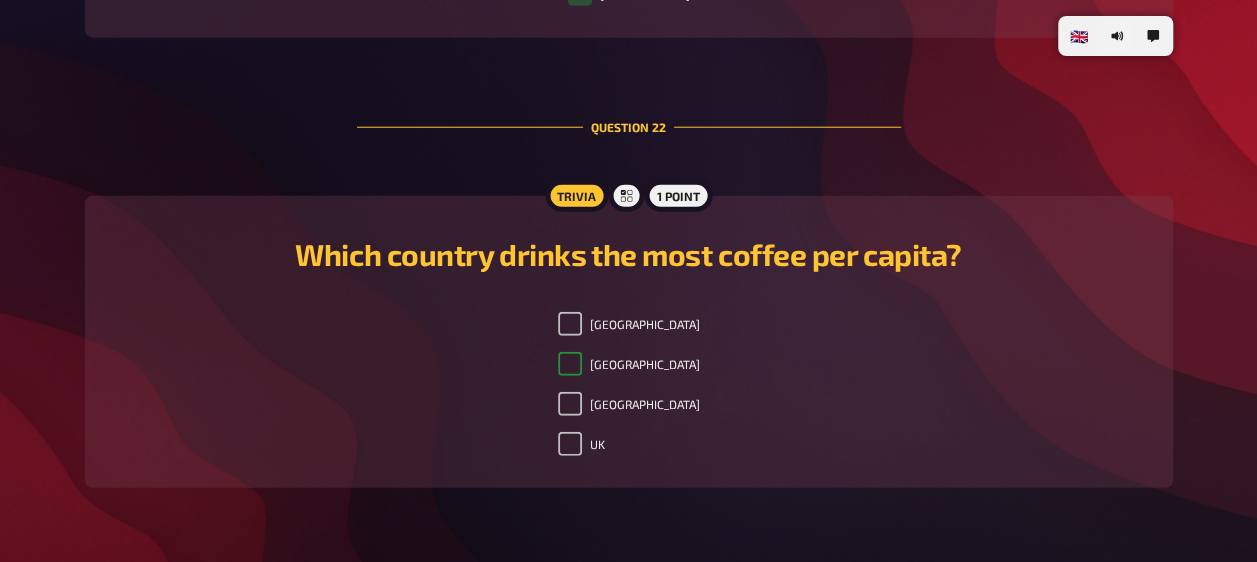checkbox on "true" 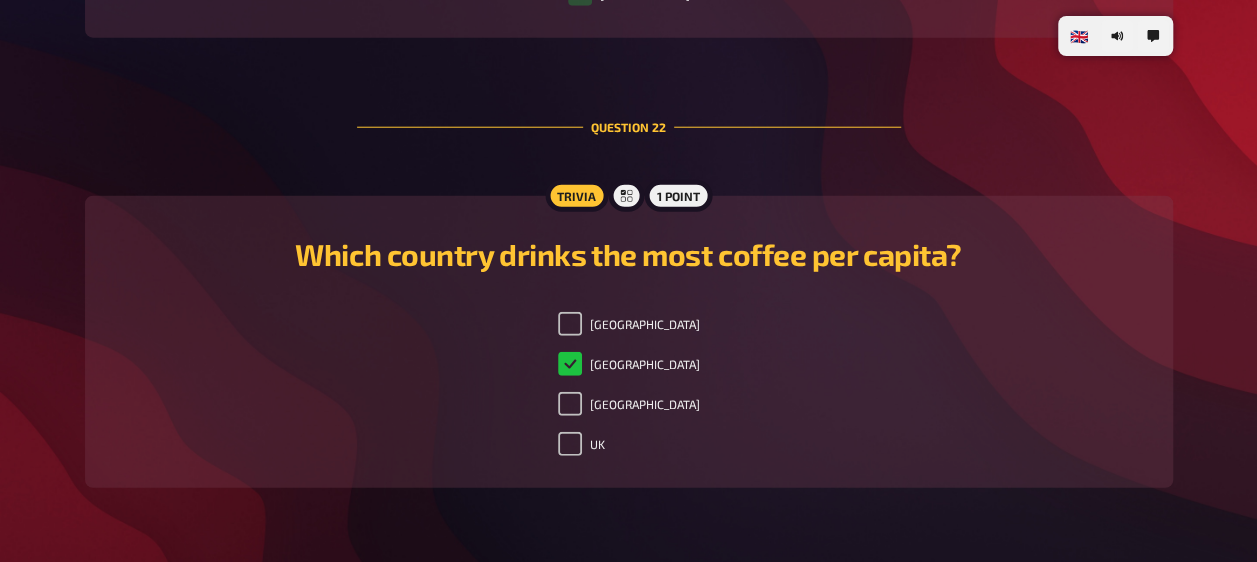 scroll, scrollTop: 10132, scrollLeft: 0, axis: vertical 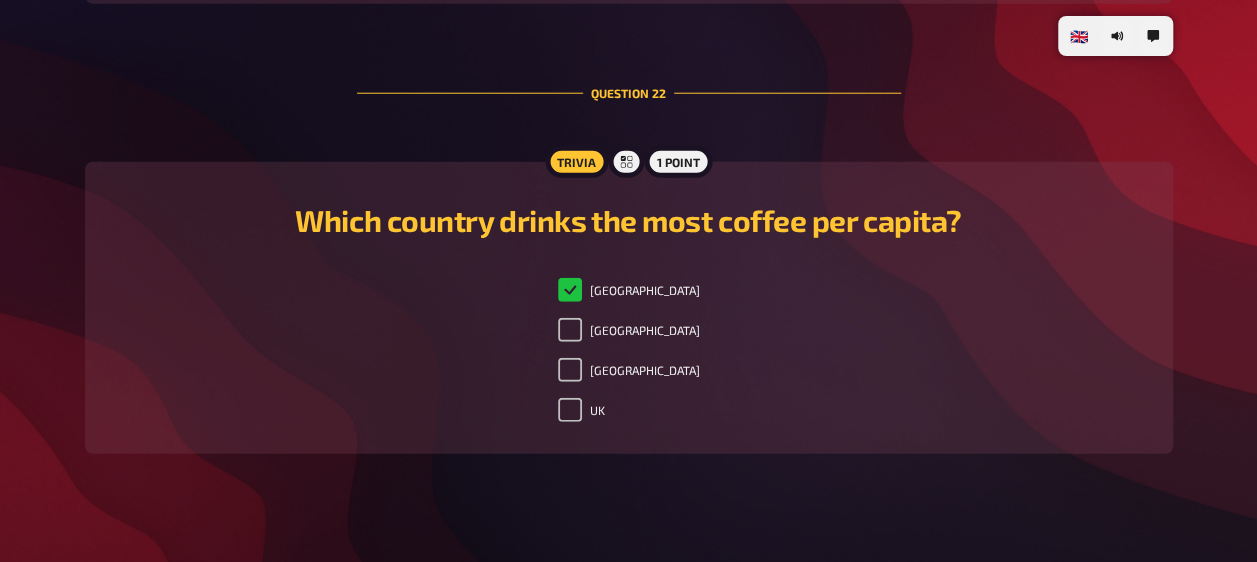checkbox on "true" 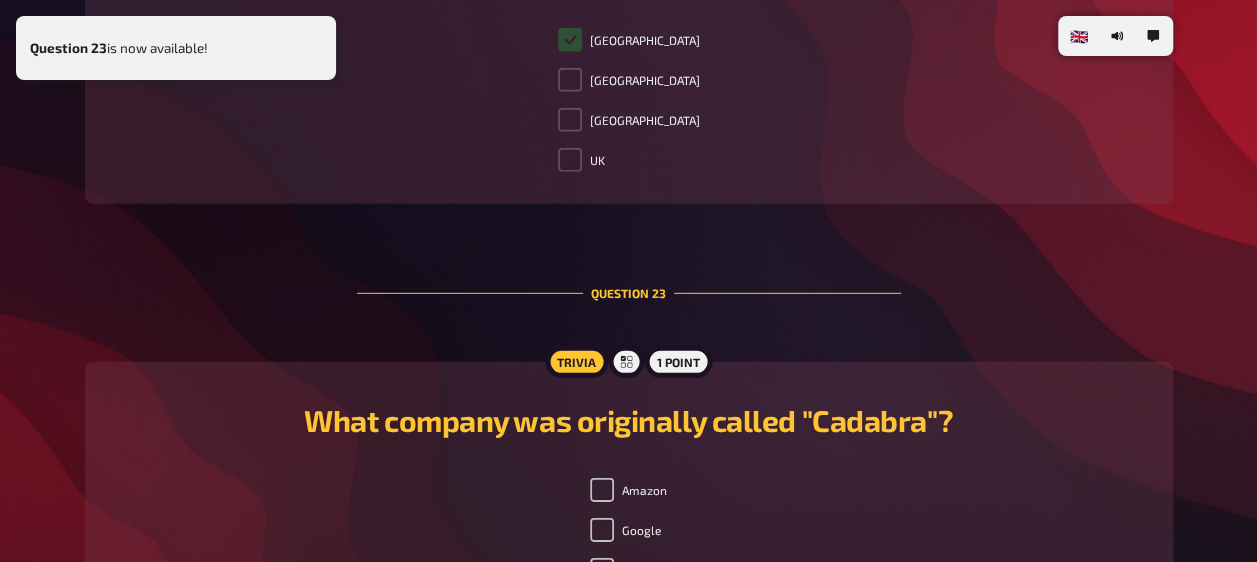 scroll, scrollTop: 10465, scrollLeft: 0, axis: vertical 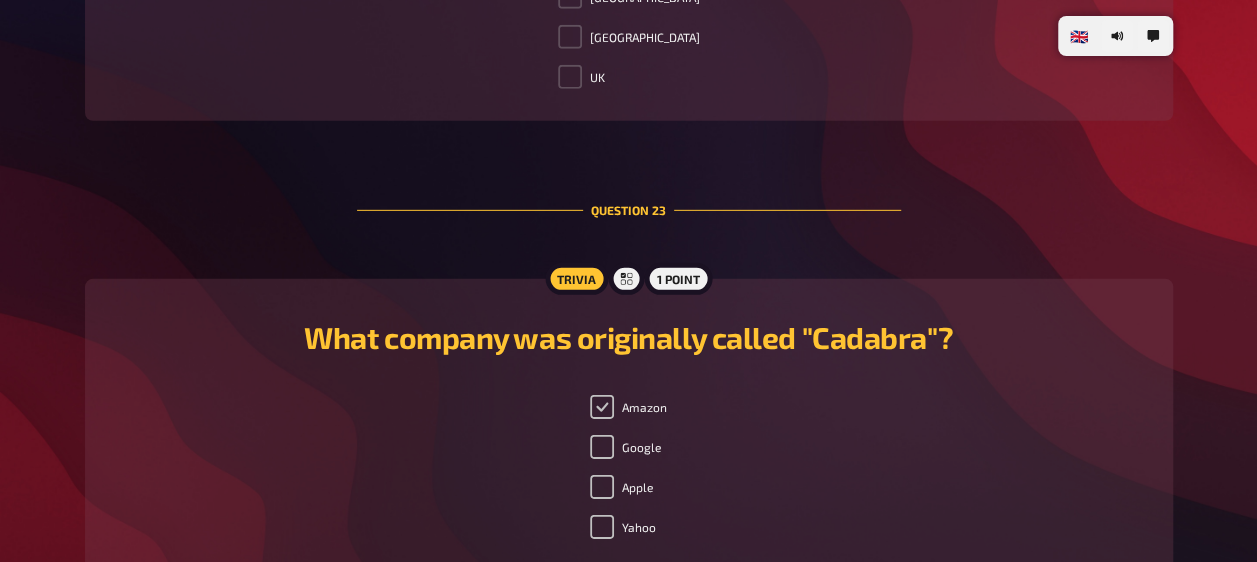 click on "Amazon" at bounding box center [602, 407] 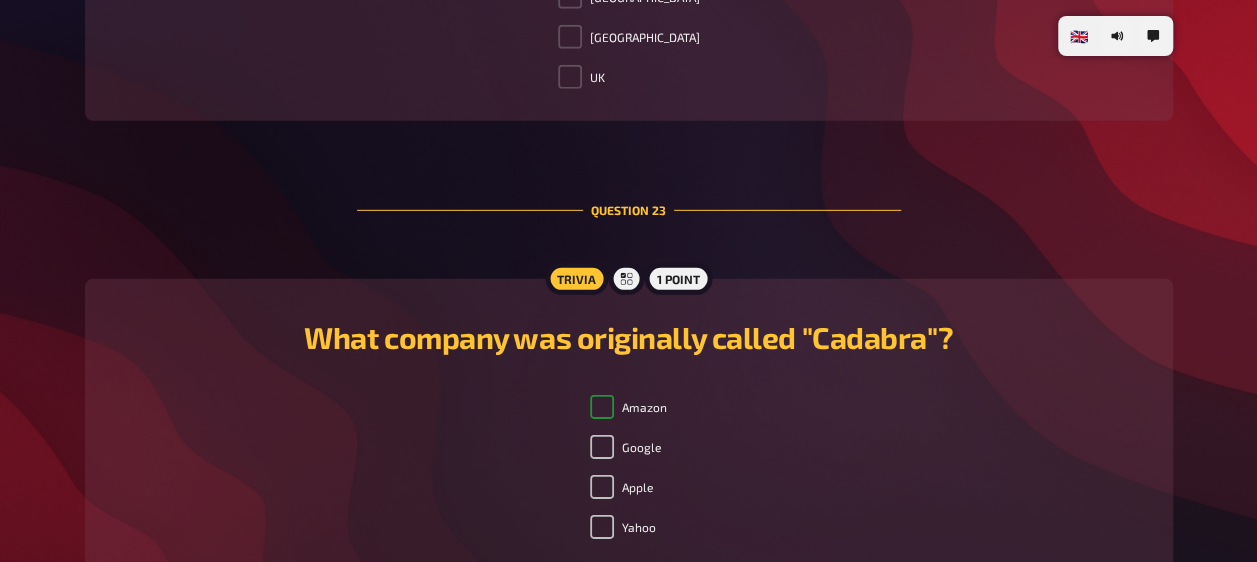 checkbox on "true" 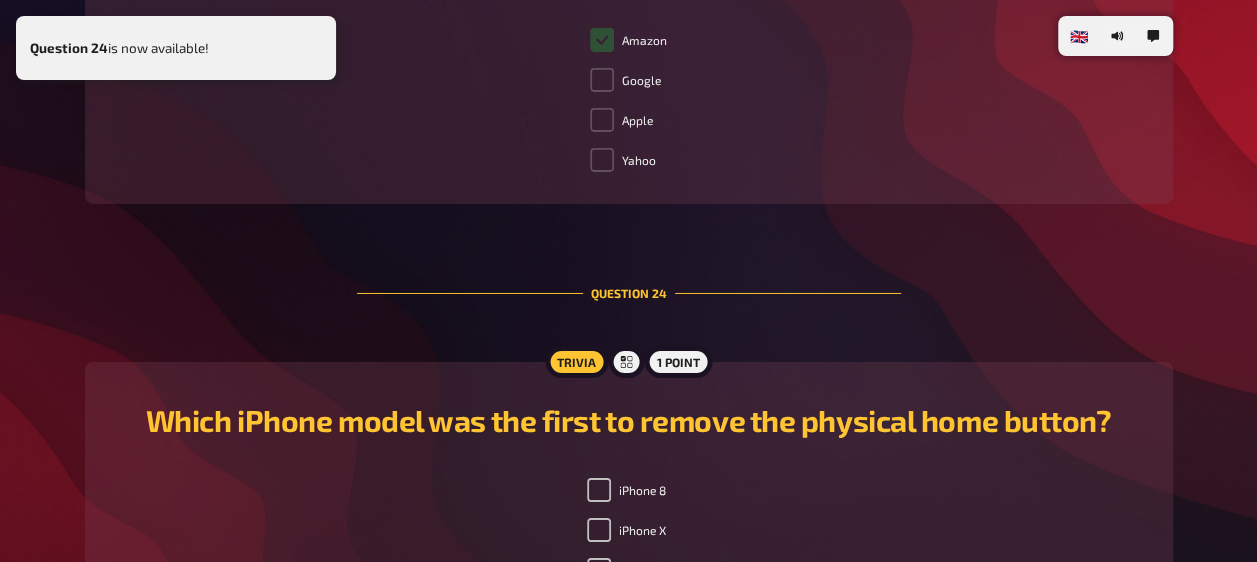 scroll, scrollTop: 10999, scrollLeft: 0, axis: vertical 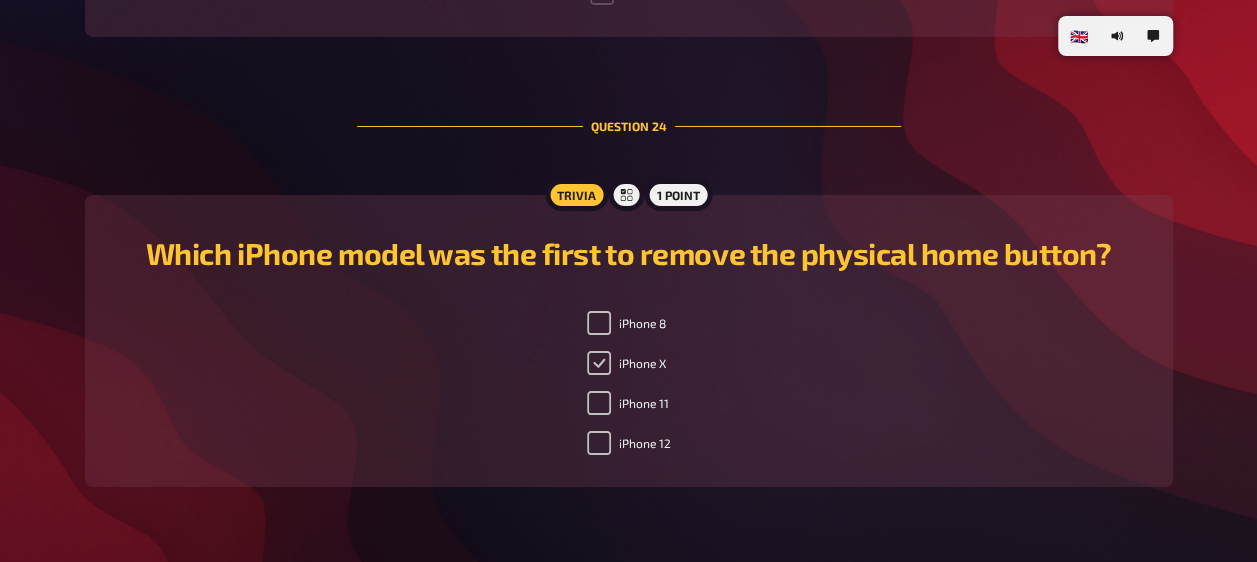 click on "iPhone X" at bounding box center (599, 363) 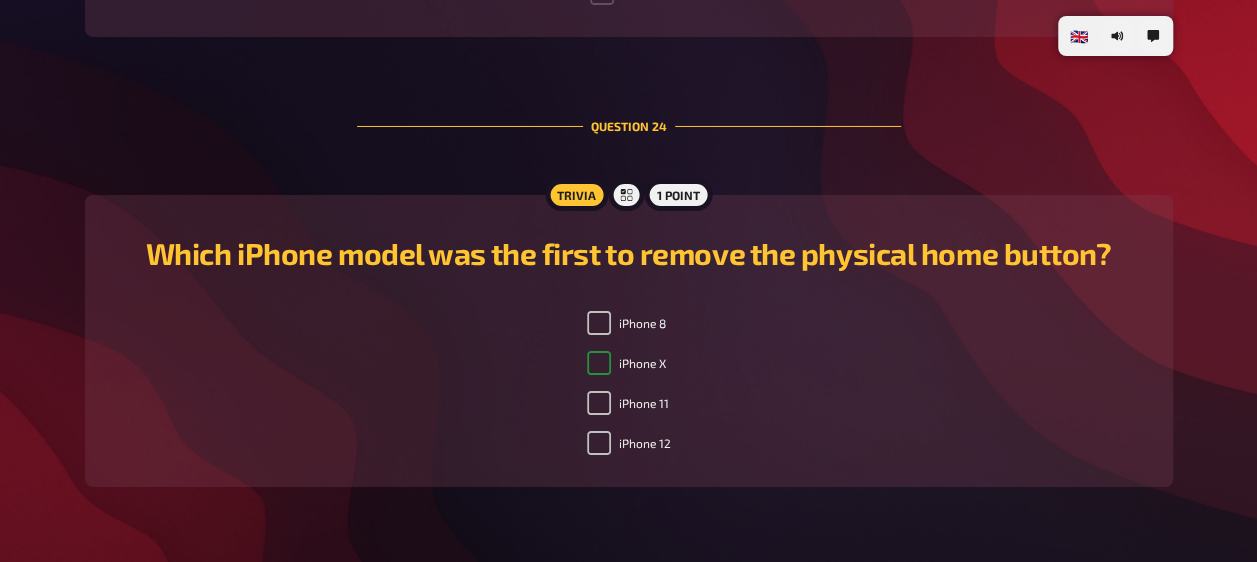checkbox on "true" 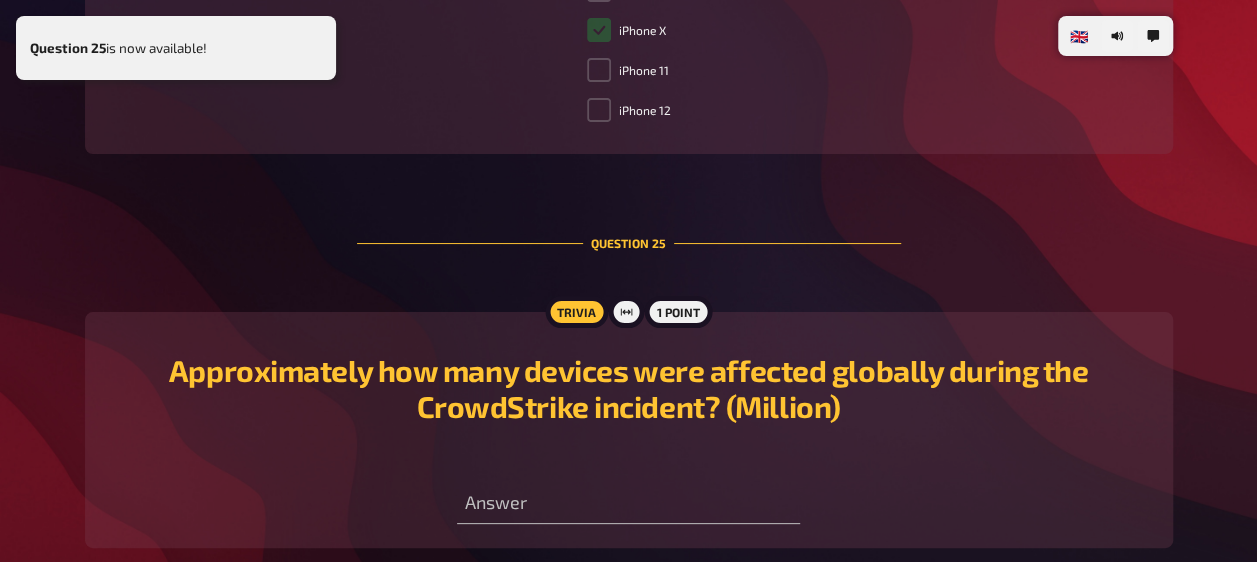 scroll, scrollTop: 11416, scrollLeft: 0, axis: vertical 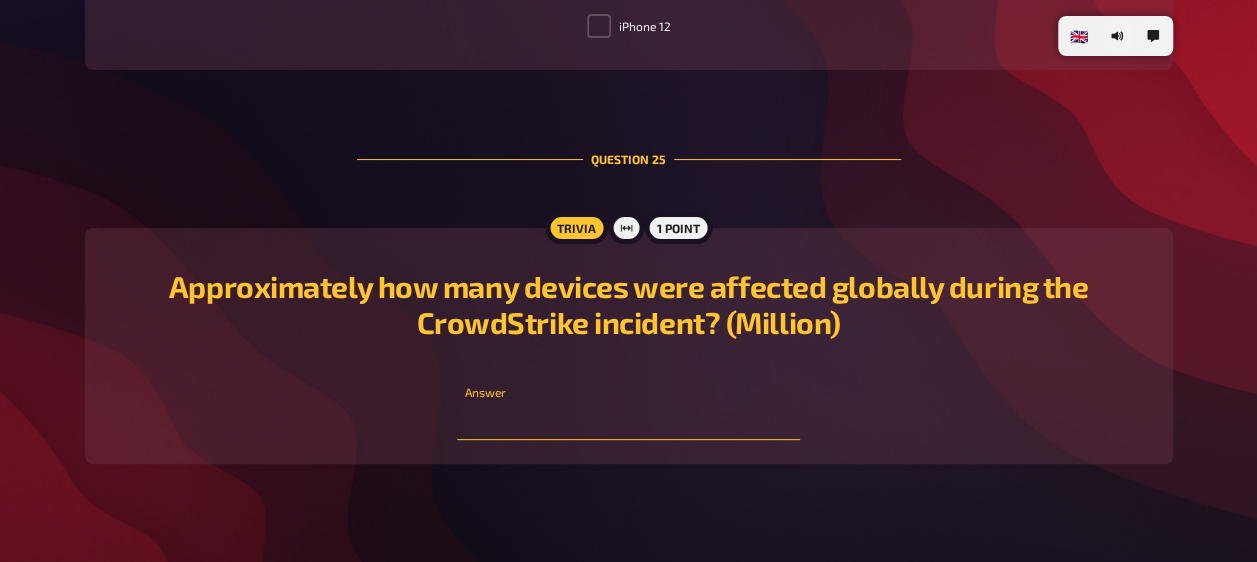 click at bounding box center [628, 420] 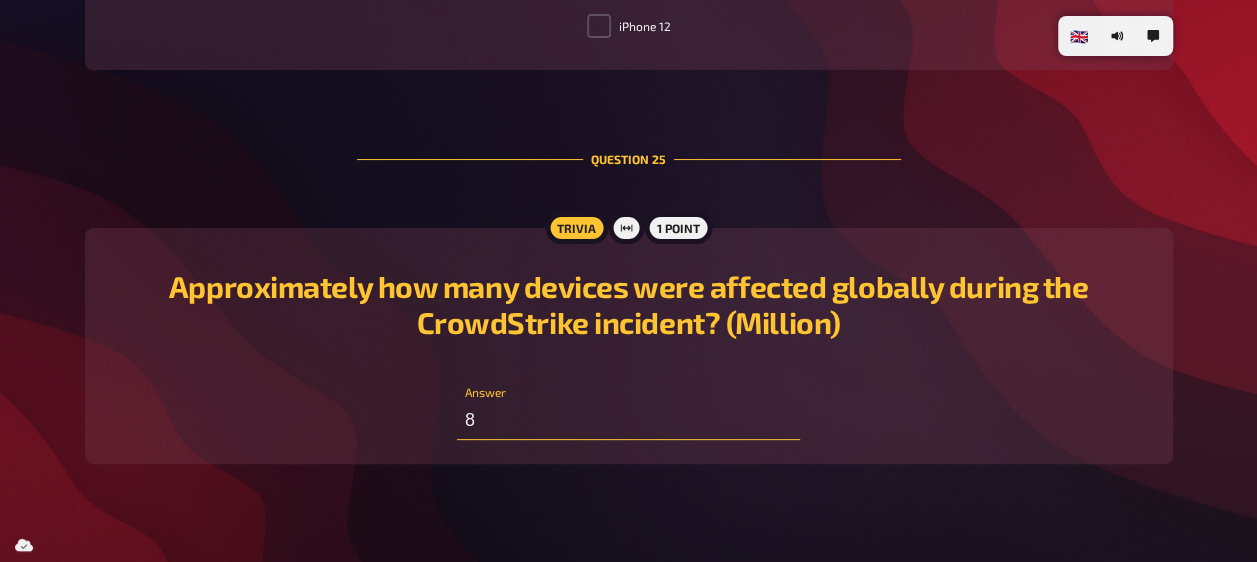 type on "8.5" 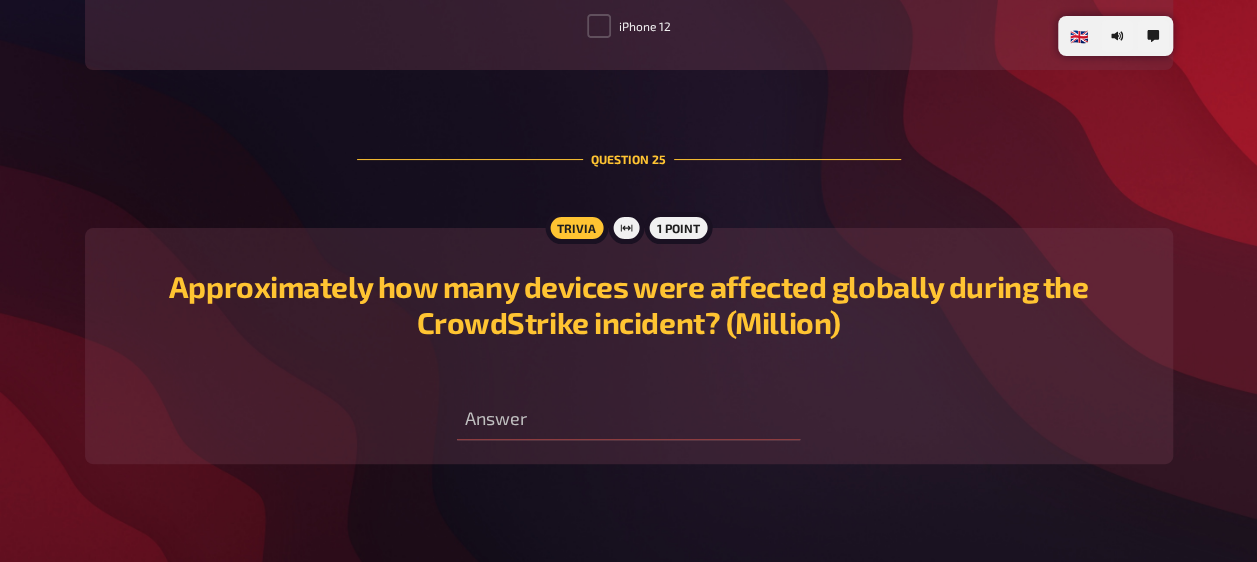 click on "Trivia 1 point Approximately how many devices were affected globally during the CrowdStrike incident? (Million) Answer [PERSON_NAME]" at bounding box center [629, 346] 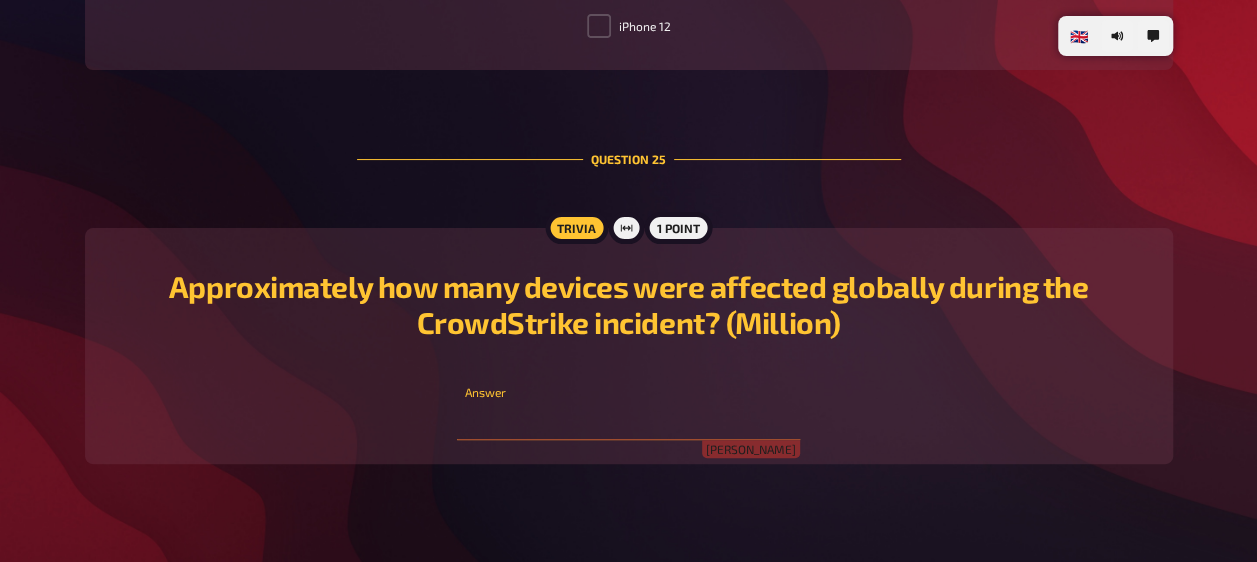 click at bounding box center [628, 420] 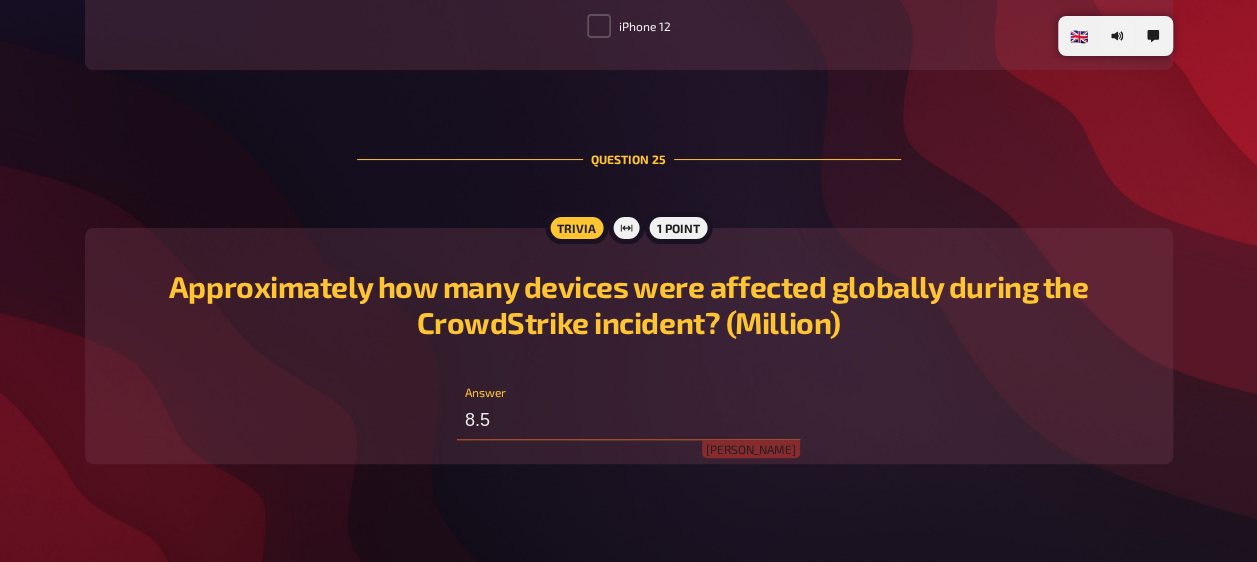 type on "8.5" 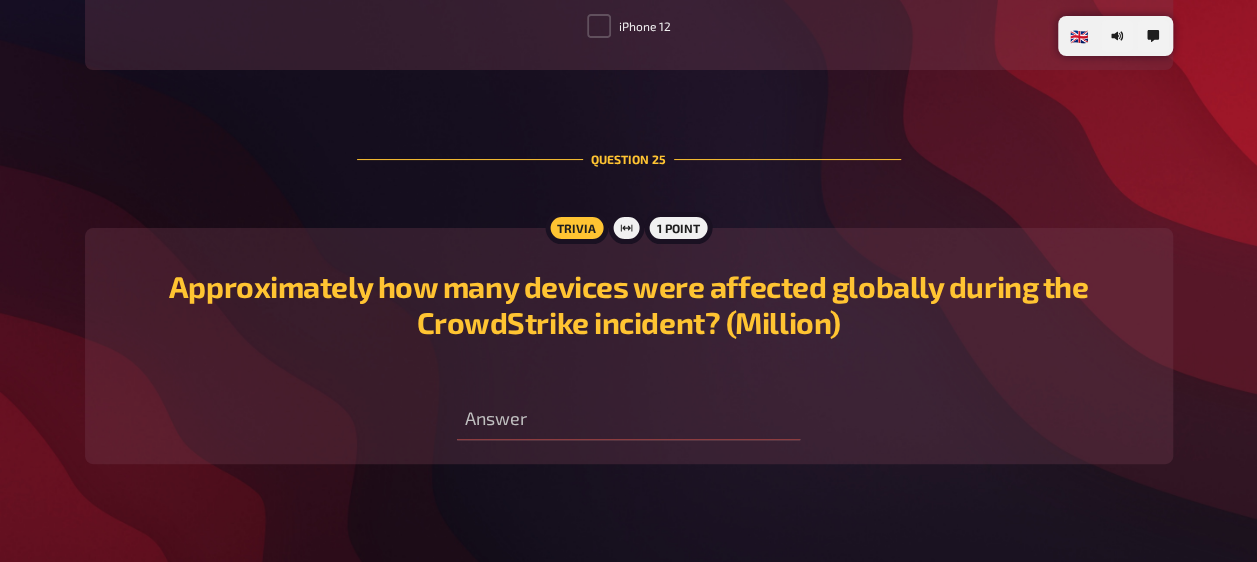 click on "CC Social Hello, how nice to have you with us! While we wait for the host to start the quiz, you can invite other team members and change your player name. Once the quiz started, the questions will be revealed one at a time and remain available until the end. Each of your answers will be saved and shared within your team, so there's no need to confirm anything. And now, have fun quizzing! [PERSON_NAME] Adjust your player name and color here. My team [PERSON_NAME] All answers are shared among your team mates. [PERSON_NAME] [PERSON_NAME] [PERSON_NAME] [PERSON_NAME] add team mates Question   1 Trivia 1 point What is the capital city of [GEOGRAPHIC_DATA]? [GEOGRAPHIC_DATA] [GEOGRAPHIC_DATA] [GEOGRAPHIC_DATA] [GEOGRAPHIC_DATA] Question   2 Trivia 1 point Who was the first President of the United States? [PERSON_NAME] [PERSON_NAME] [PERSON_NAME] [PERSON_NAME][US_STATE] Question   3 Trivia 1 point Who wrote the play [PERSON_NAME] and [PERSON_NAME]? [PERSON_NAME] [PERSON_NAME] [PERSON_NAME] [PERSON_NAME] Question   4 Trivia 1 point Which tech company's motto was once "Don't be evil" Oracle" at bounding box center [629, -5415] 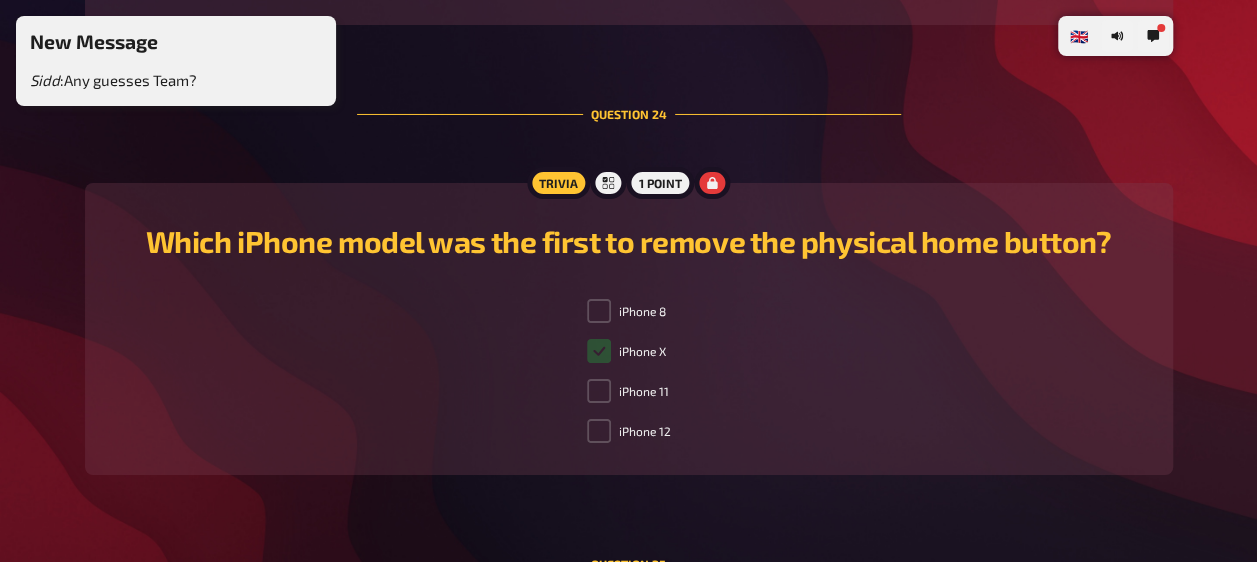 scroll, scrollTop: 10511, scrollLeft: 0, axis: vertical 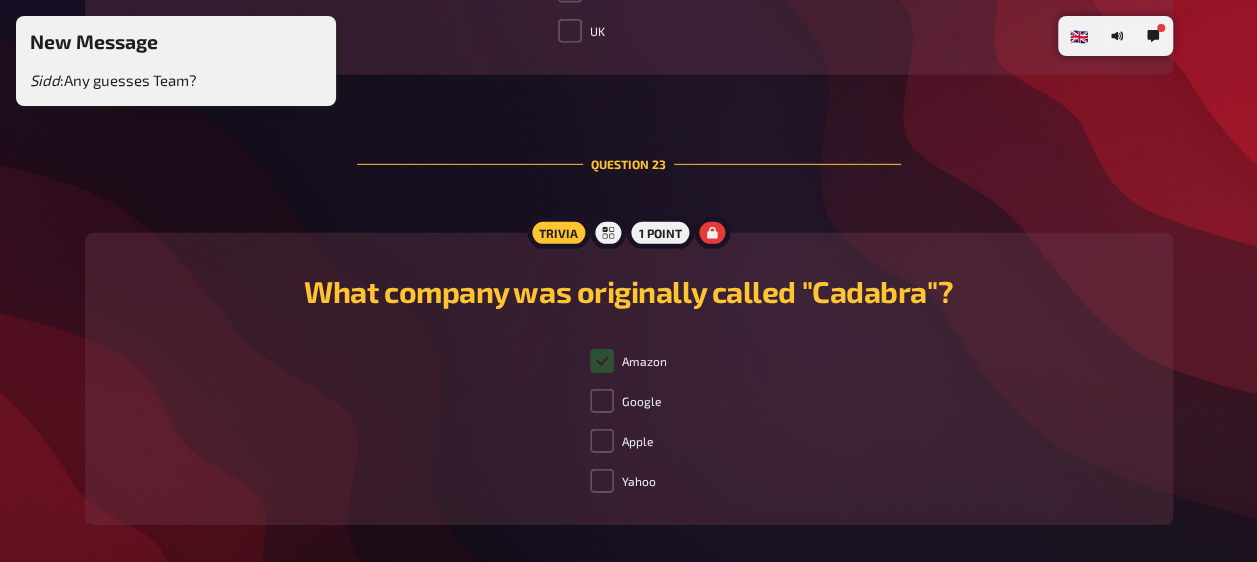click on "Sidd :  Any guesses Team?" at bounding box center (113, 80) 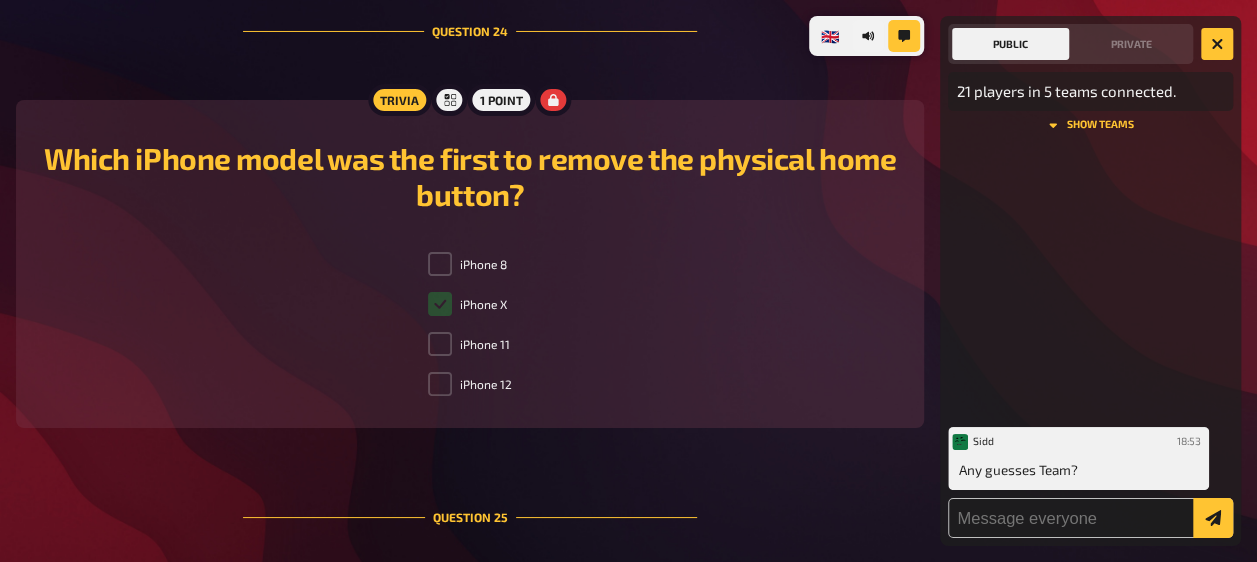 scroll, scrollTop: 11464, scrollLeft: 0, axis: vertical 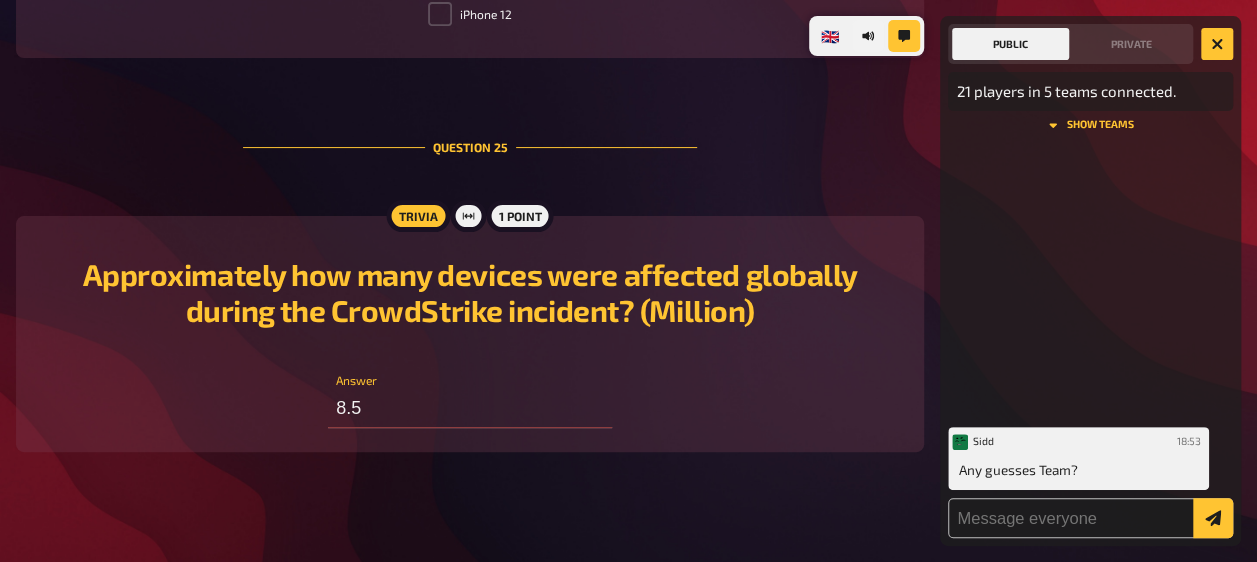 click on "Trivia 1 point Approximately how many devices were affected globally during the CrowdStrike incident? (Million) 8.5 Answer [PERSON_NAME]" at bounding box center [470, 334] 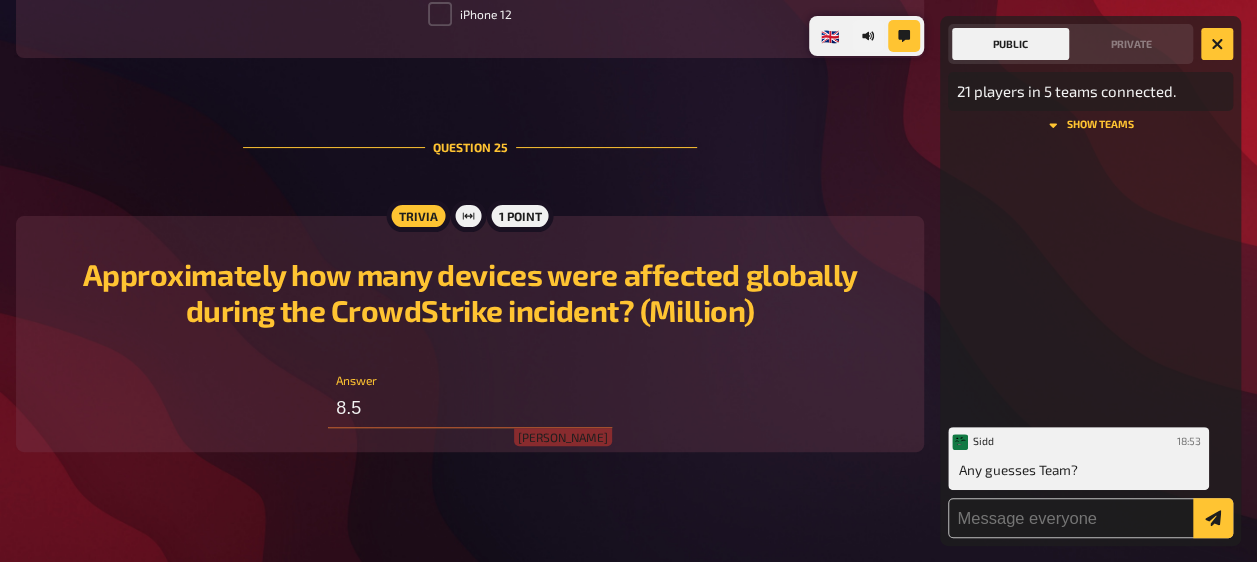 click on "8.5" at bounding box center (470, 408) 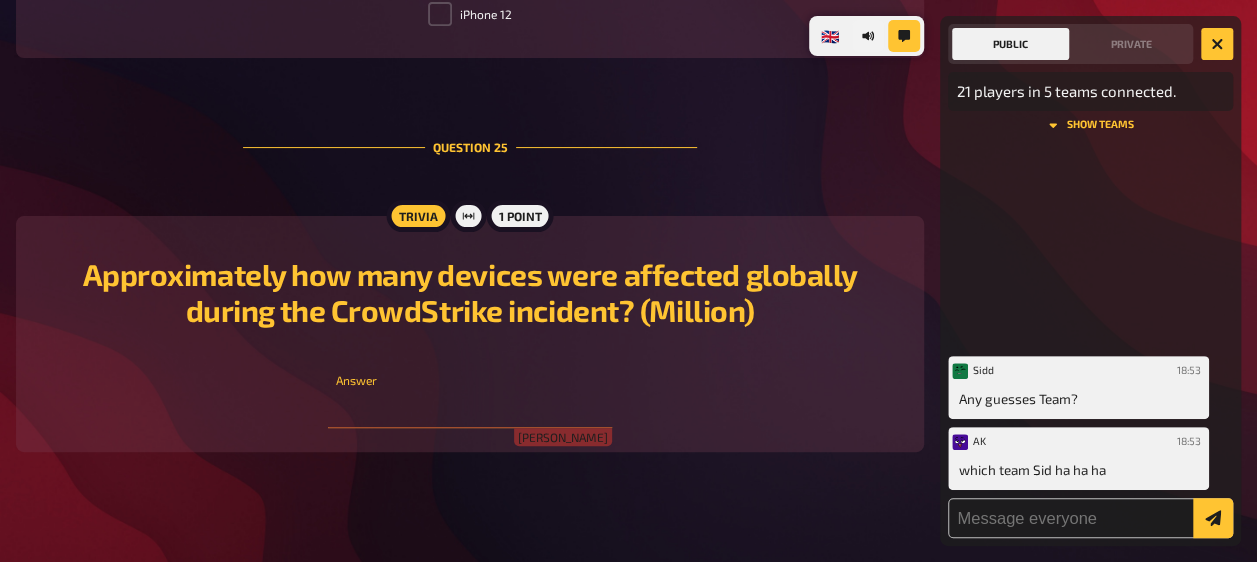 click at bounding box center (470, 408) 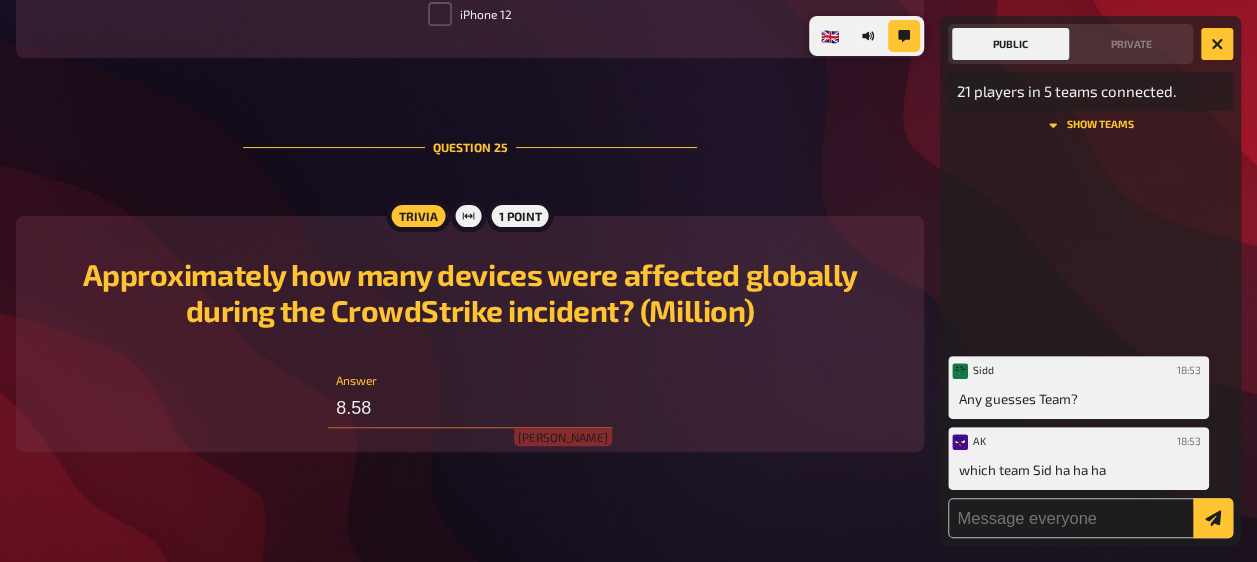 type on "8.5" 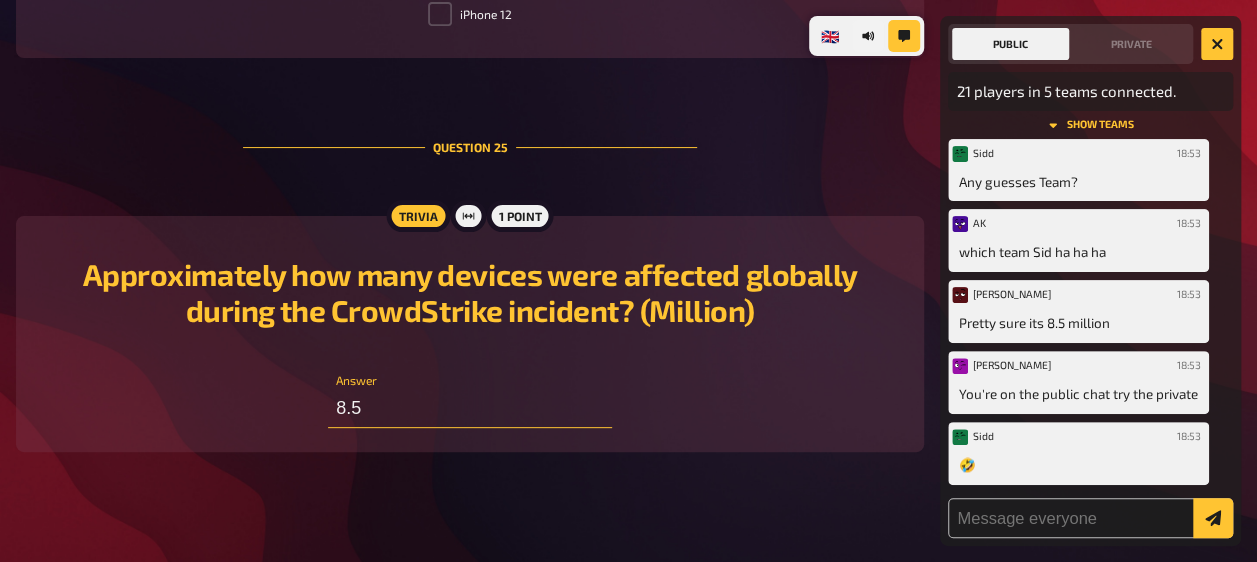 scroll, scrollTop: 84, scrollLeft: 0, axis: vertical 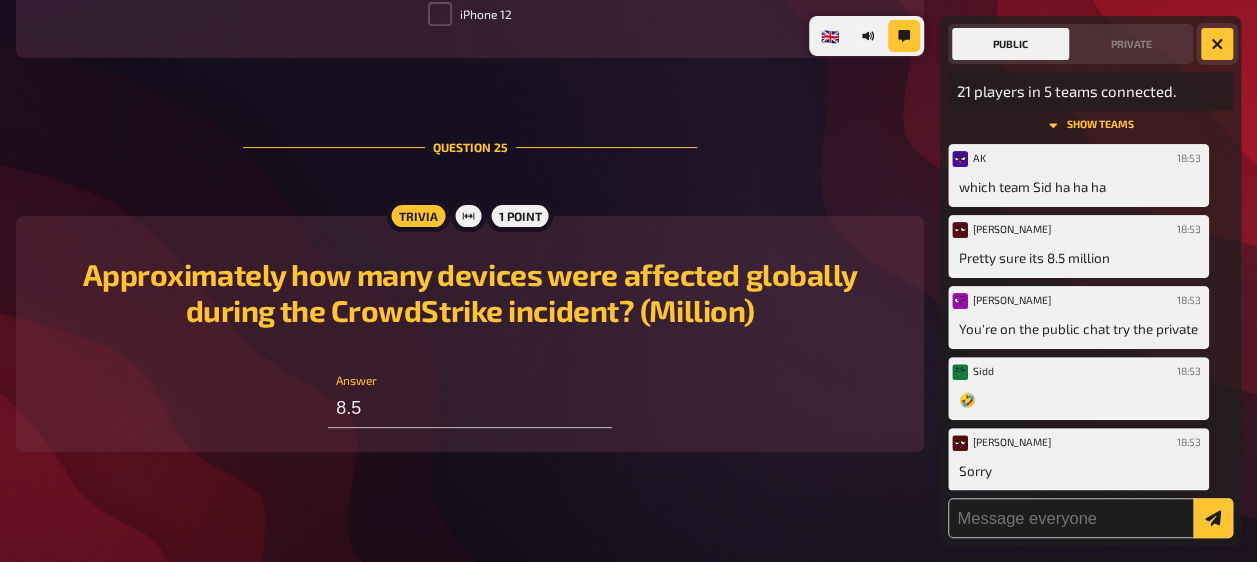 click 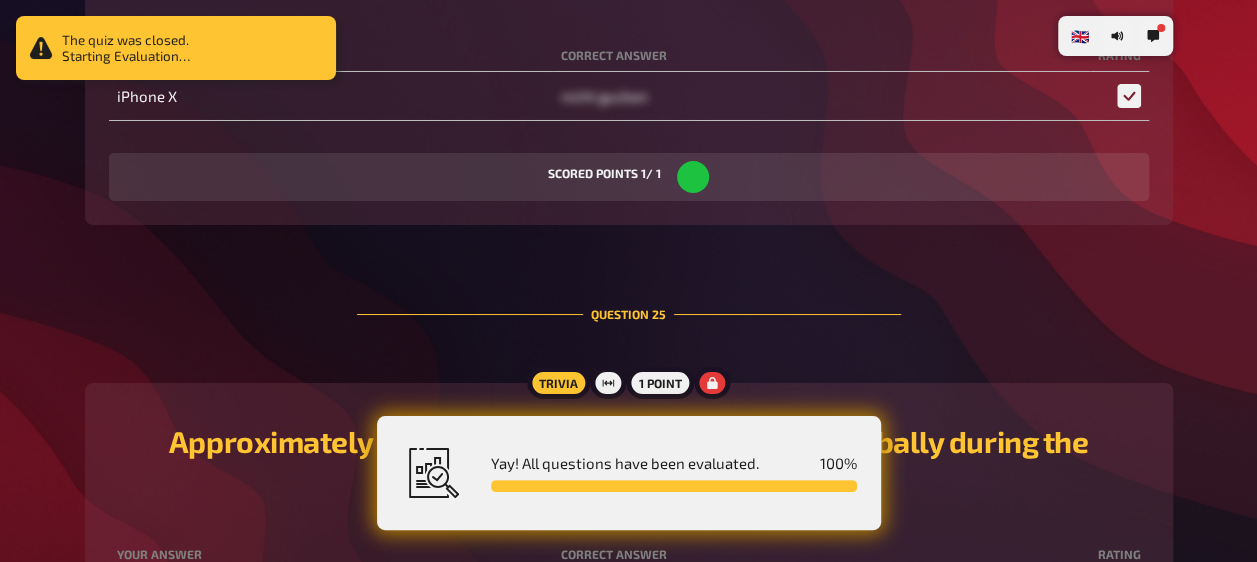 scroll, scrollTop: 15155, scrollLeft: 0, axis: vertical 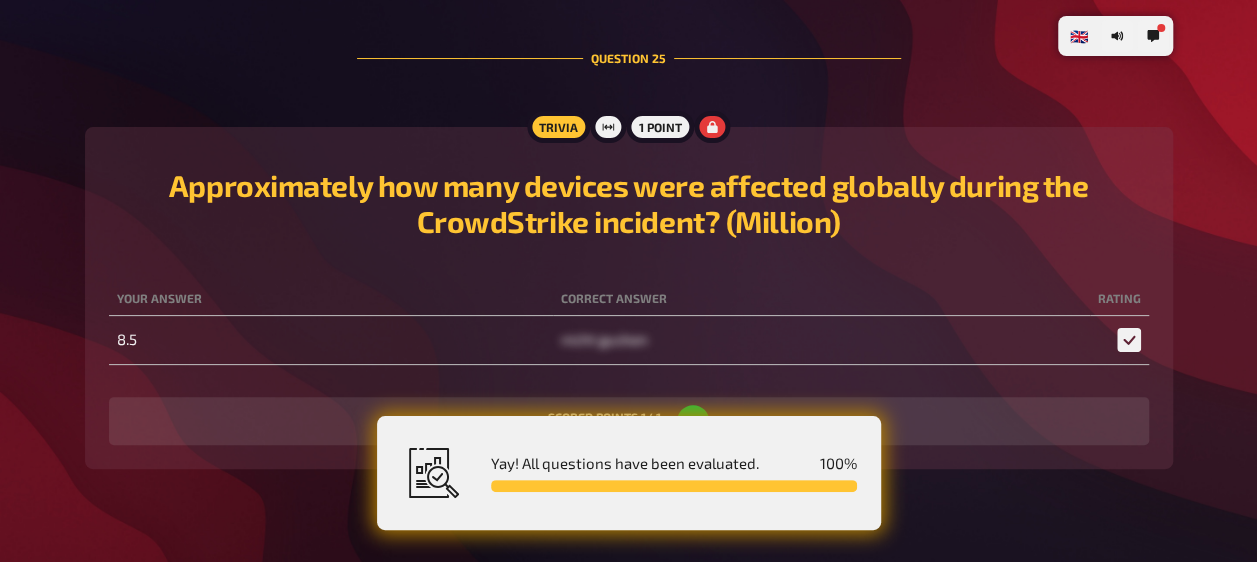 click on "8.5" at bounding box center [331, 340] 